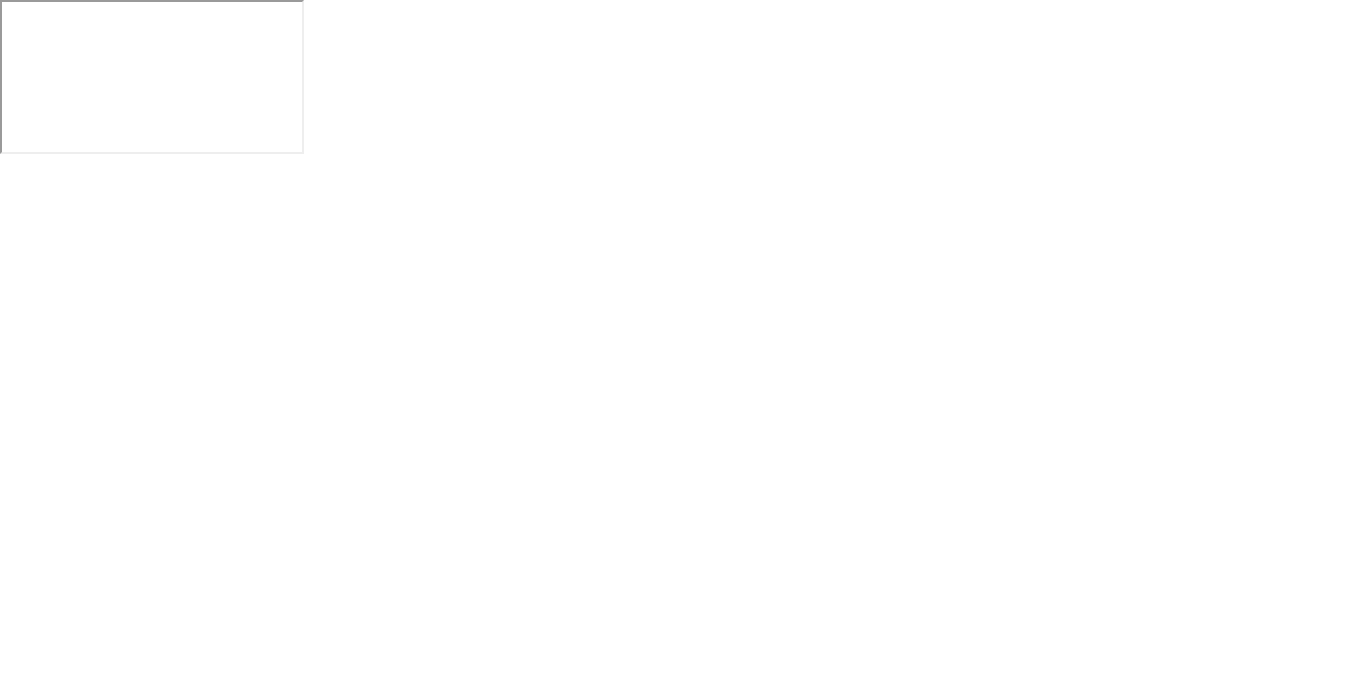 scroll, scrollTop: 0, scrollLeft: 0, axis: both 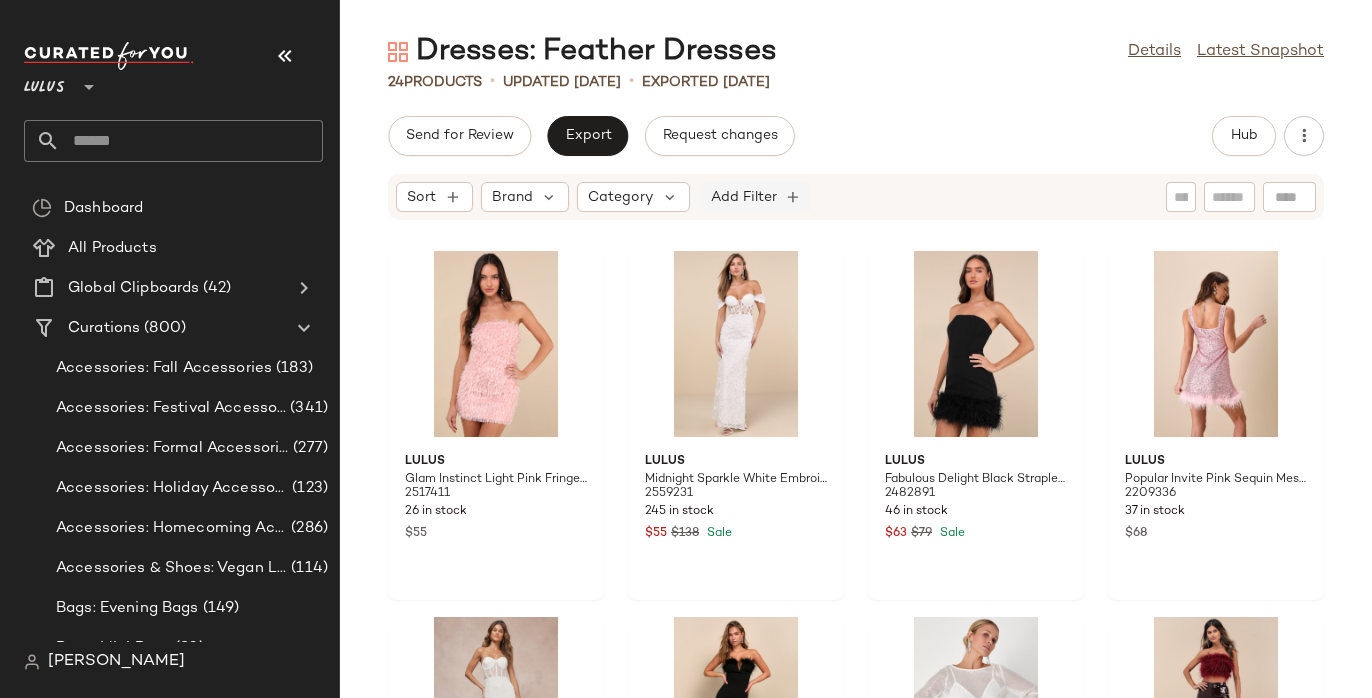click on "Add Filter" at bounding box center (744, 197) 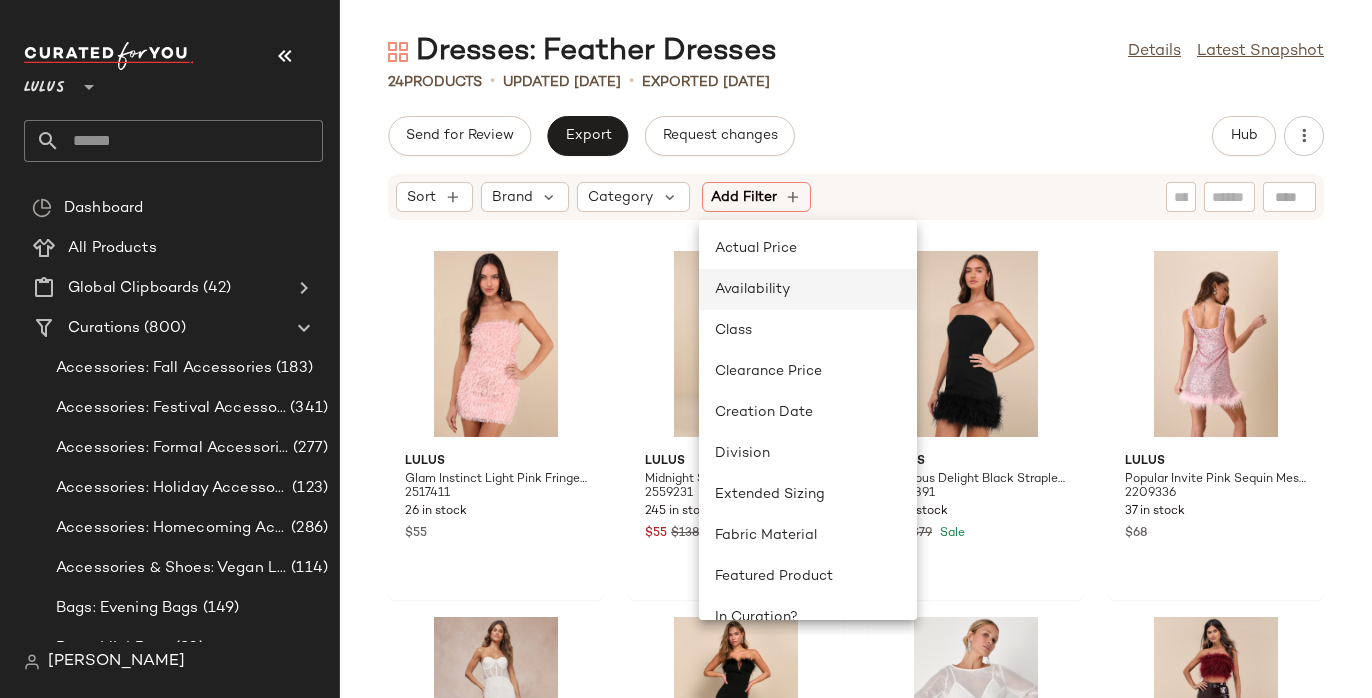 click on "Availability" 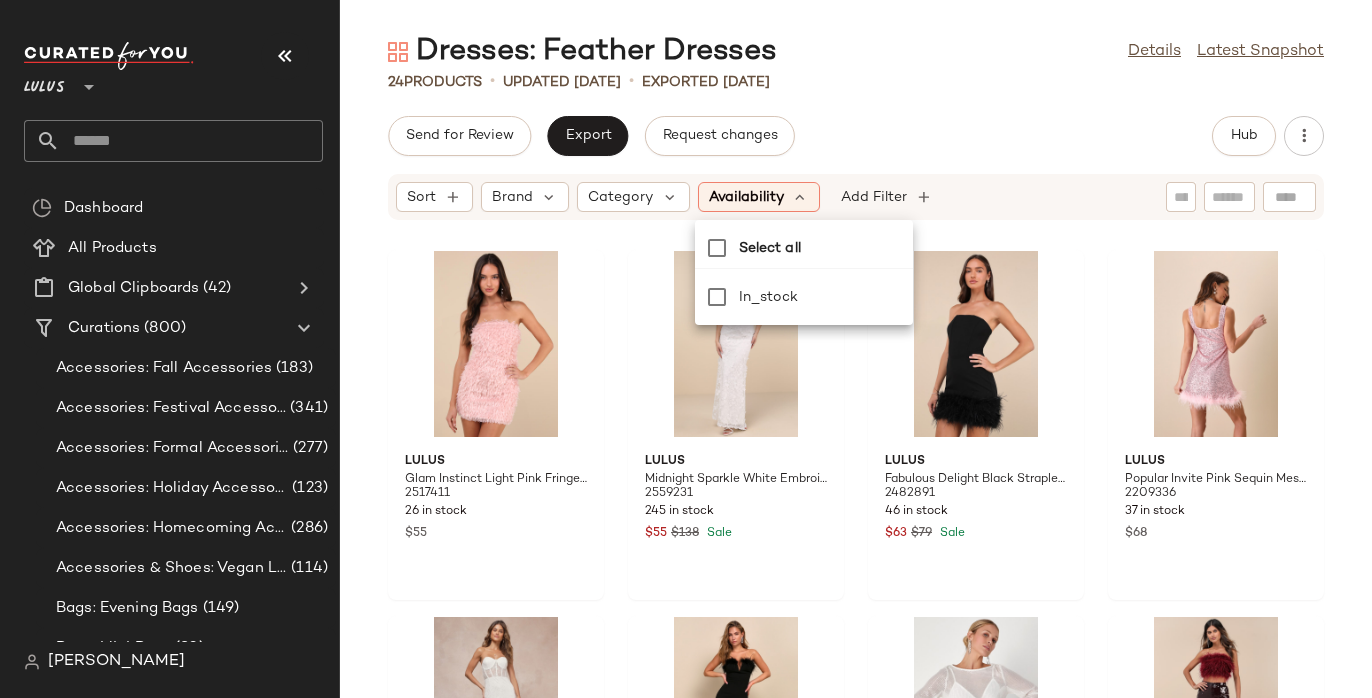 click on "Send for Review   Export   Request changes   Hub" 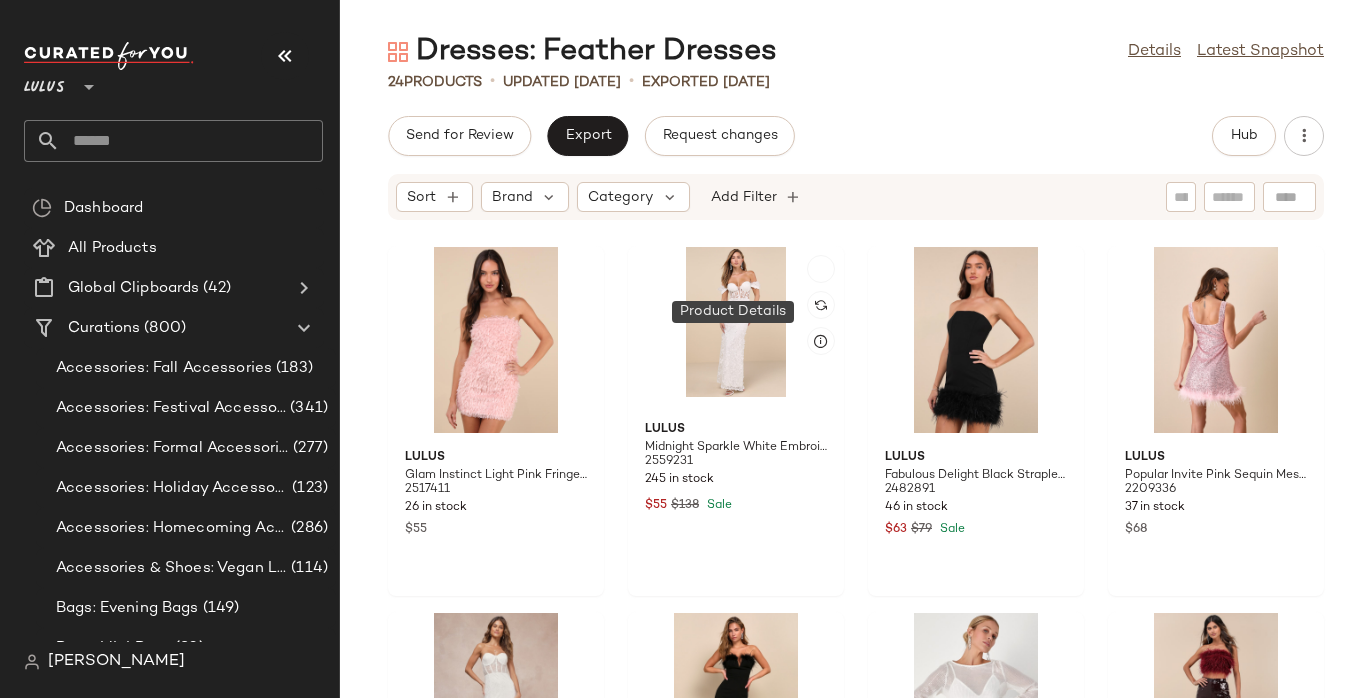 scroll, scrollTop: 0, scrollLeft: 0, axis: both 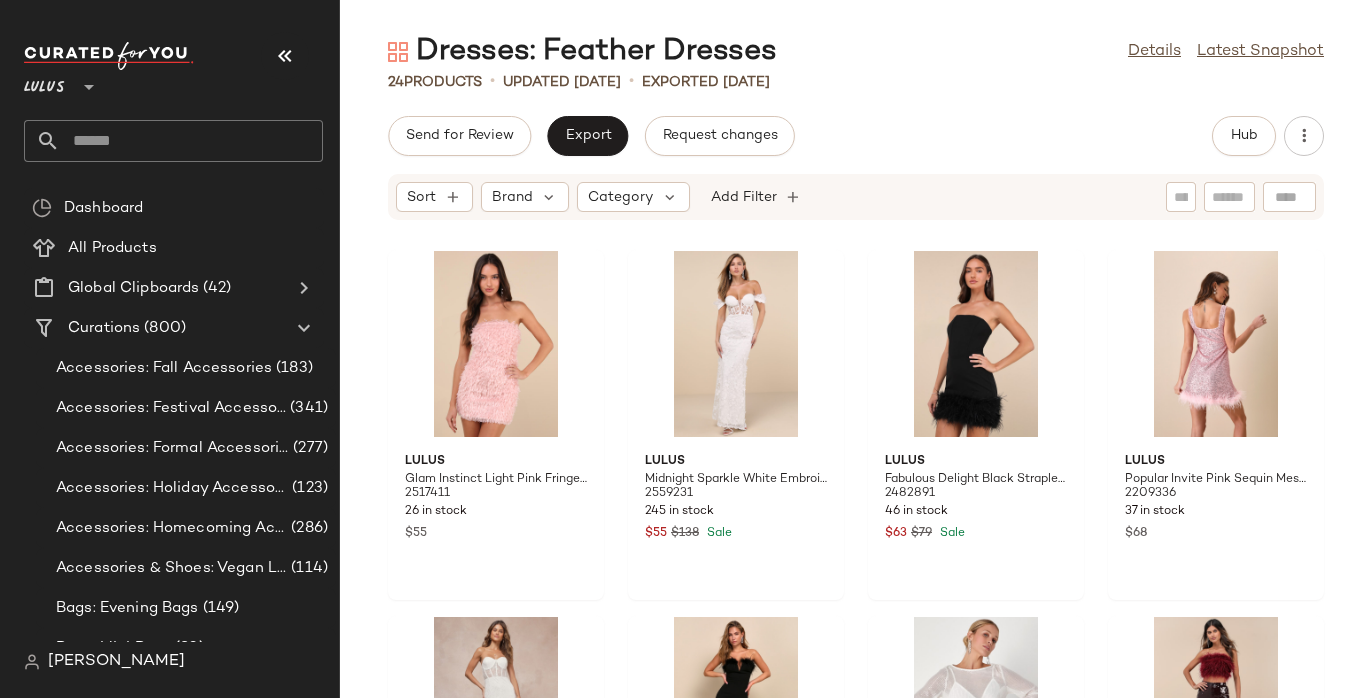 click on "Sort  Brand  Category  Add Filter" at bounding box center [856, 197] 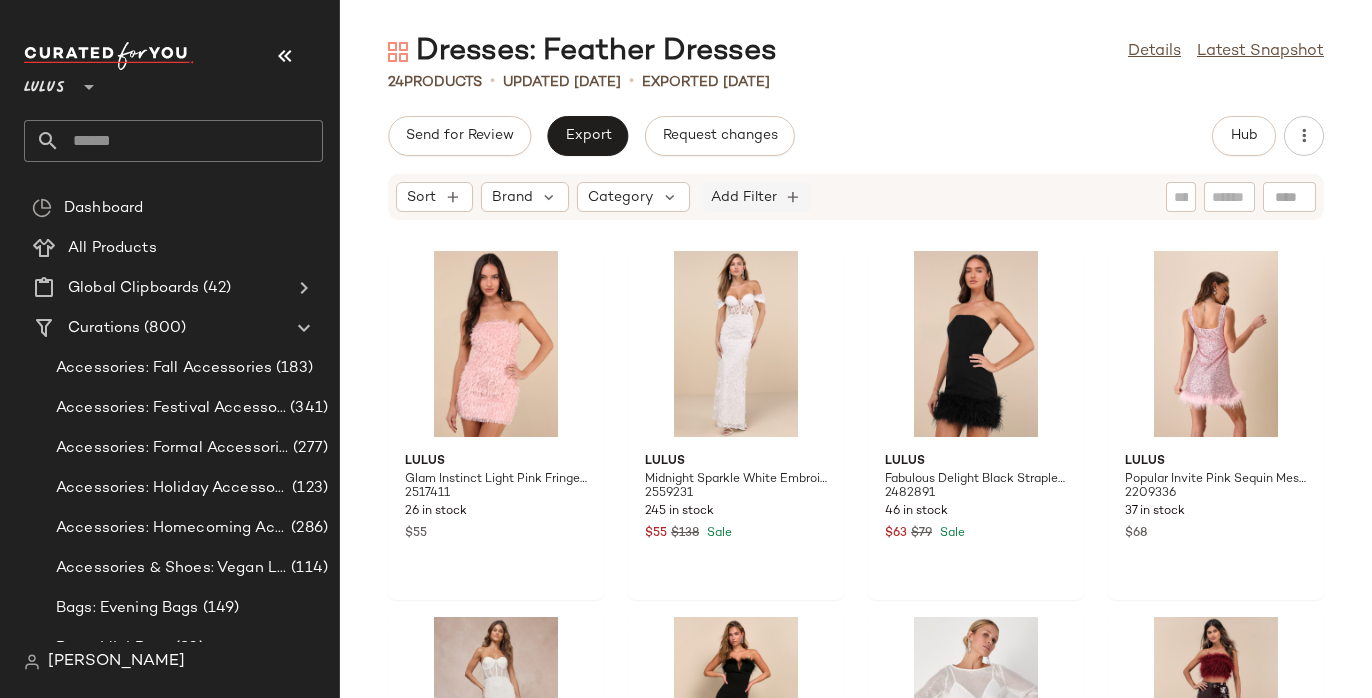 click on "Add Filter" at bounding box center (744, 197) 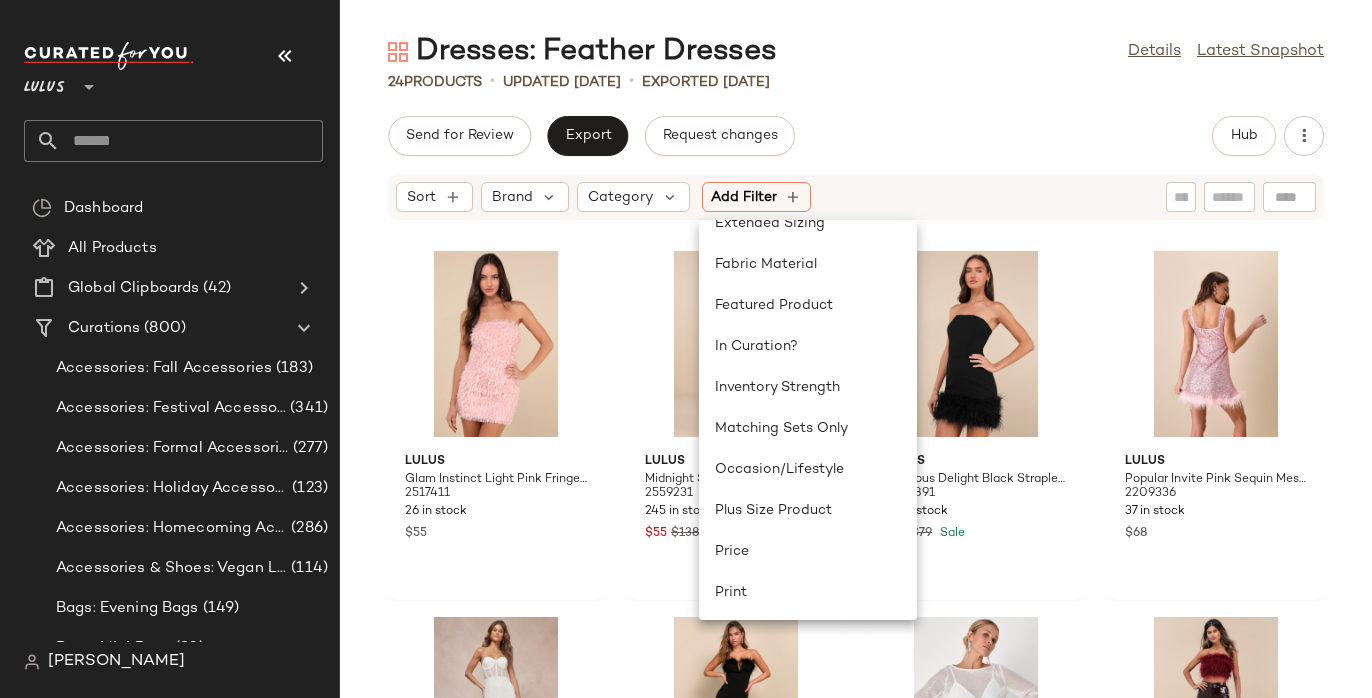scroll, scrollTop: 324, scrollLeft: 0, axis: vertical 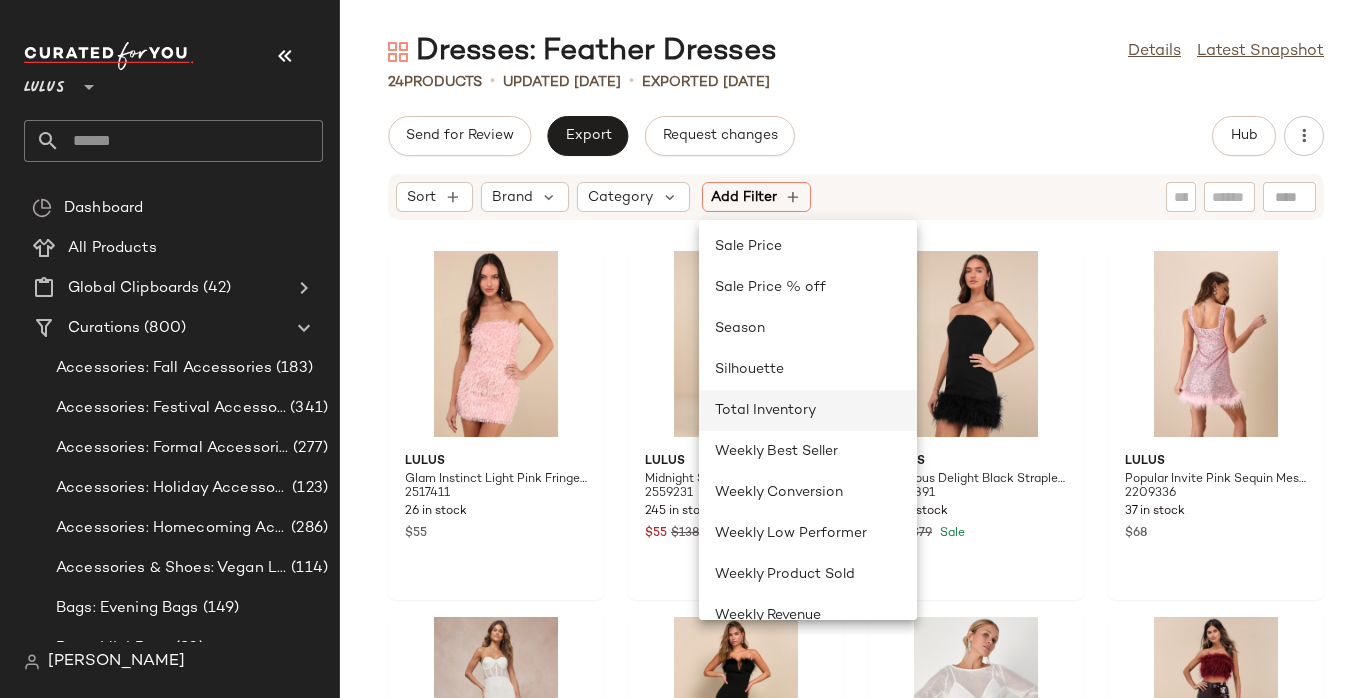 click on "Total Inventory" 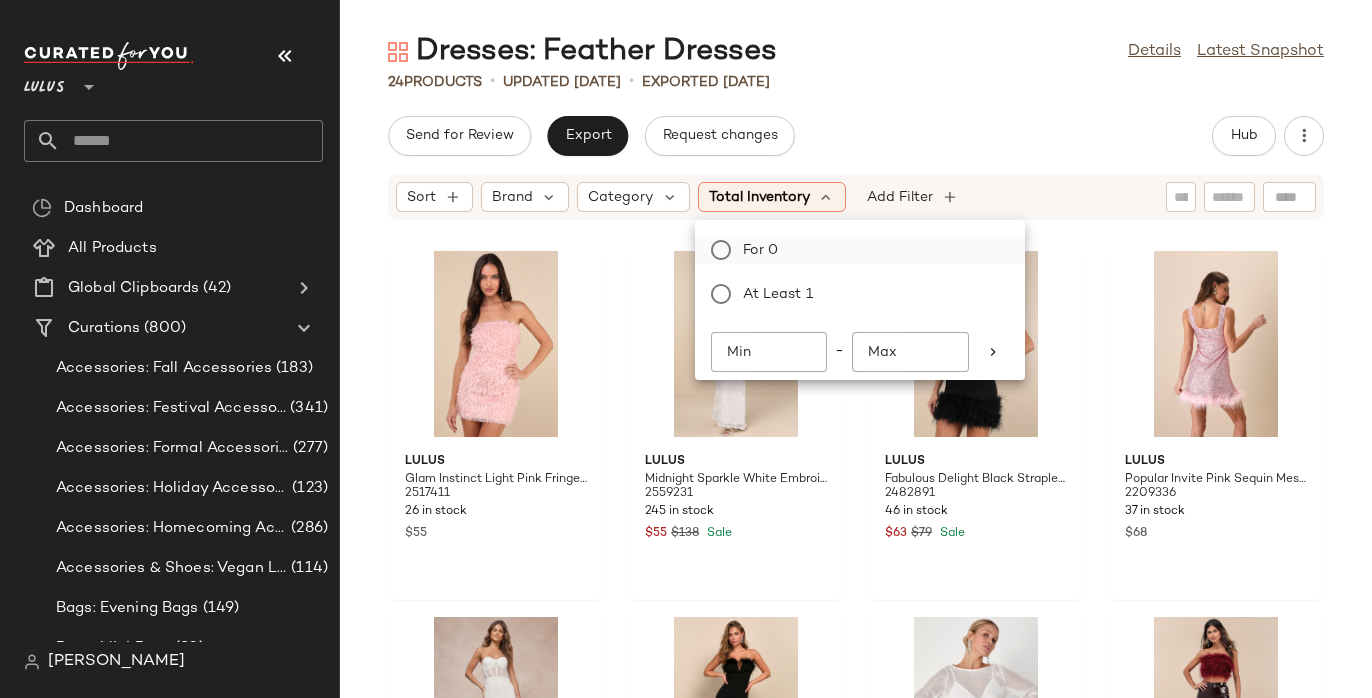 click on "For 0" 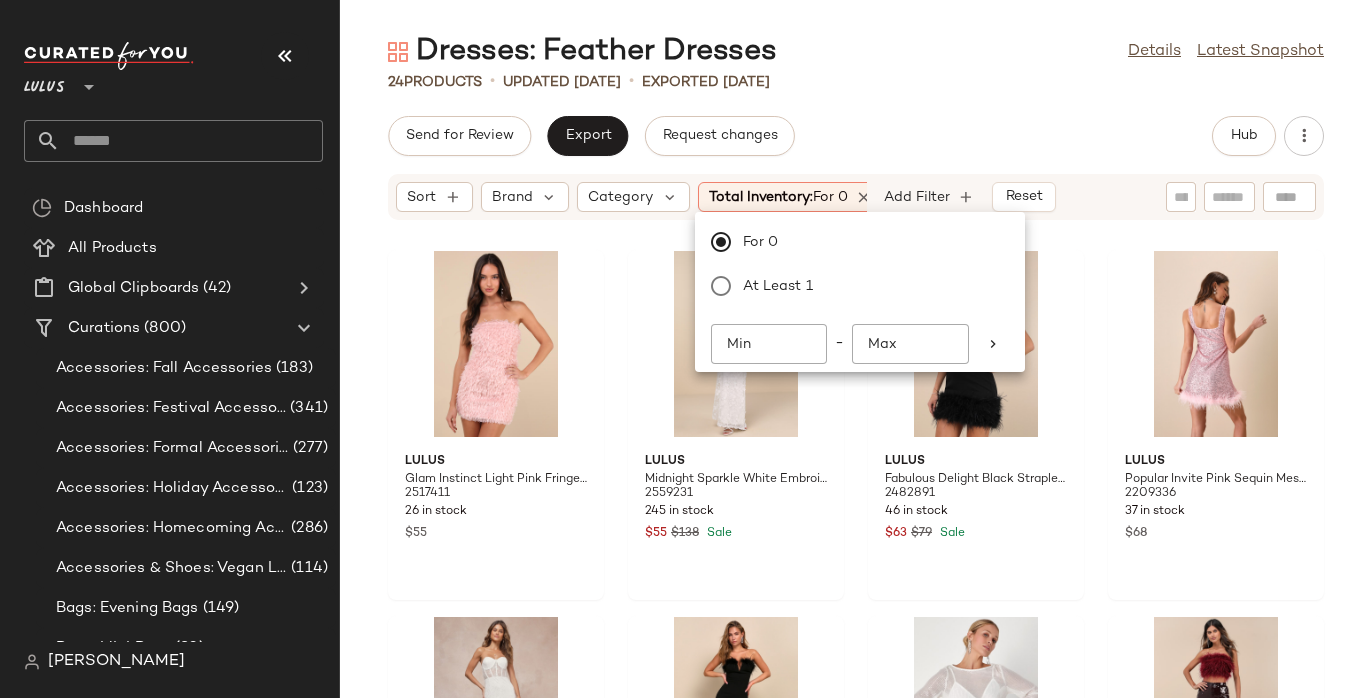 click on "Dresses: Feather Dresses  Details   Latest Snapshot  24   Products   •   updated [DATE]  •  Exported [DATE]  Send for Review   Export   Request changes   Hub  Sort  Brand  Category  Total Inventory:   For 0 Add Filter   Reset  Lulus Glam Instinct Light Pink Fringe Strapless Bodycon Mini Dress 2517411 26 in stock $55 Lulus Midnight Sparkle White Embroidered Feather Bustier Maxi Dress 2559231 245 in stock $55 $138 Sale Lulus Fabulous Delight Black Strapless Bustier Feather Mini Dress 2482891 46 in stock $63 $79 Sale Lulus Popular Invite Pink Sequin Mesh Feather Mini Dress 2209336 37 in stock $68 Lulus Ravishing Romance White Embroidered Feather Bustier Maxi Dress 2315231 180 in stock $59 $198 Sale Lulus Extraordinary Glam Black Feather Strapless Mermaid Maxi Dress 2252656 327 in stock $99 Lulus Marvelous Energy White Sequin Mesh Long Sleeve Mini Dress 2205056 2 in stock $79 Lulus Celebrity Shine Burgundy Feather Sequin Two-Piece Jumpsuit 2559891 146 in stock $99 Lulus 2528931 157 in stock $88 Lulus $40" at bounding box center [856, 365] 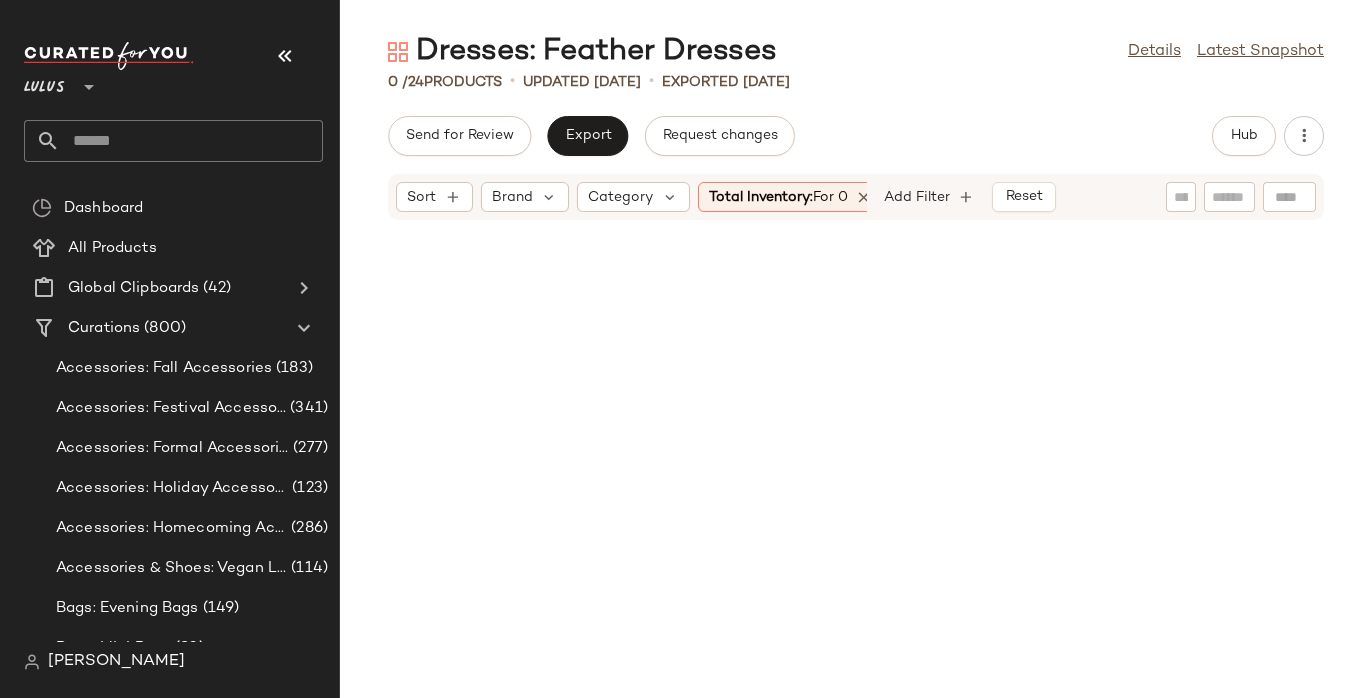 scroll, scrollTop: 0, scrollLeft: 23, axis: horizontal 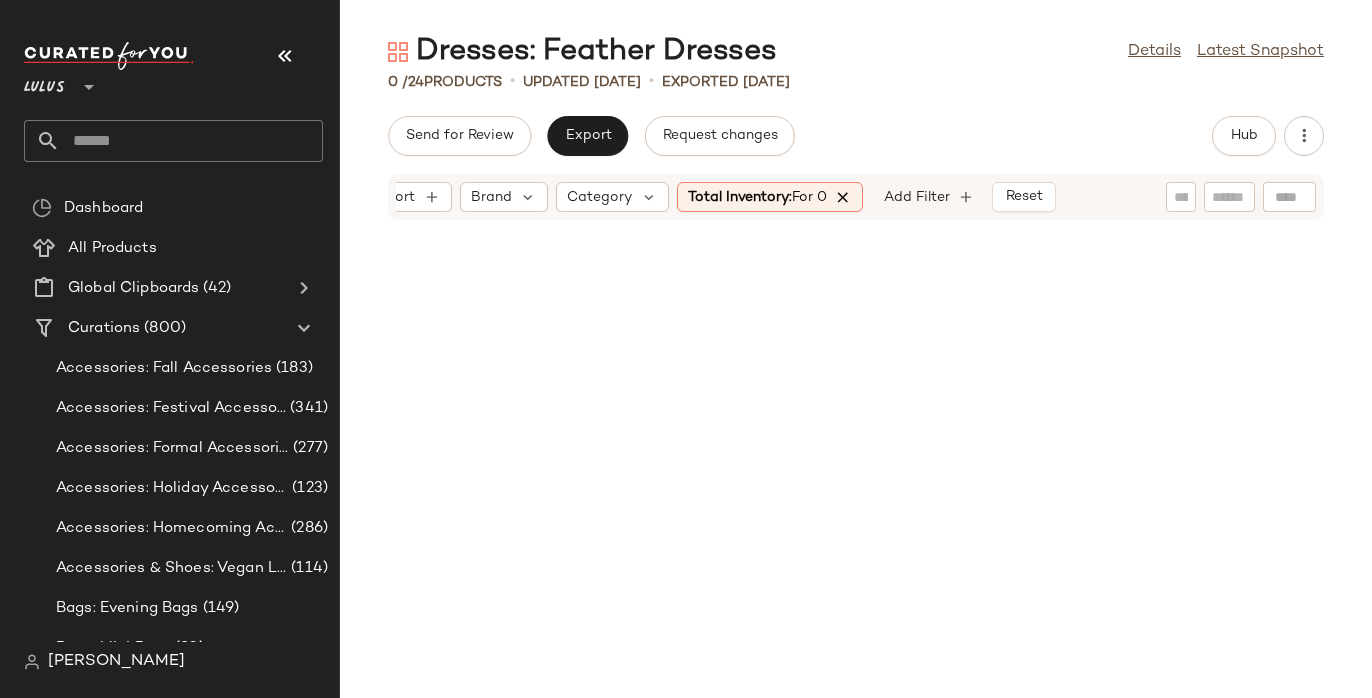click at bounding box center (844, 197) 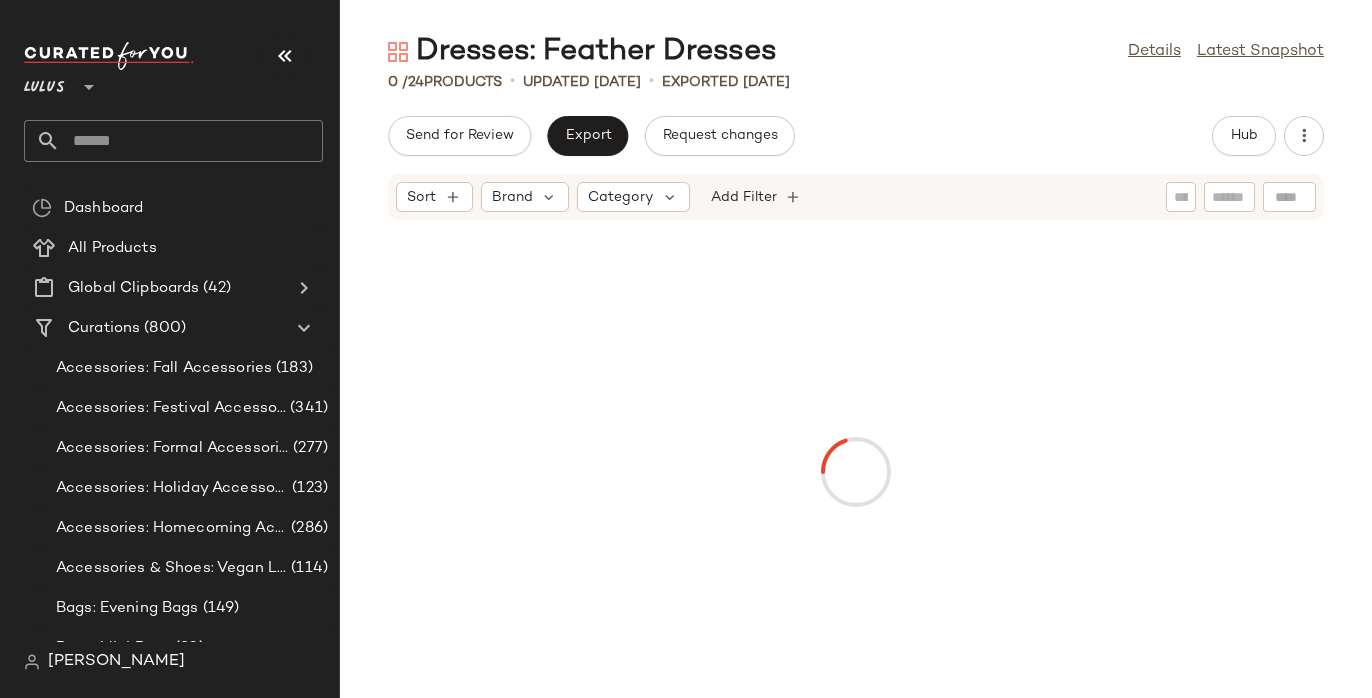 scroll, scrollTop: 0, scrollLeft: 0, axis: both 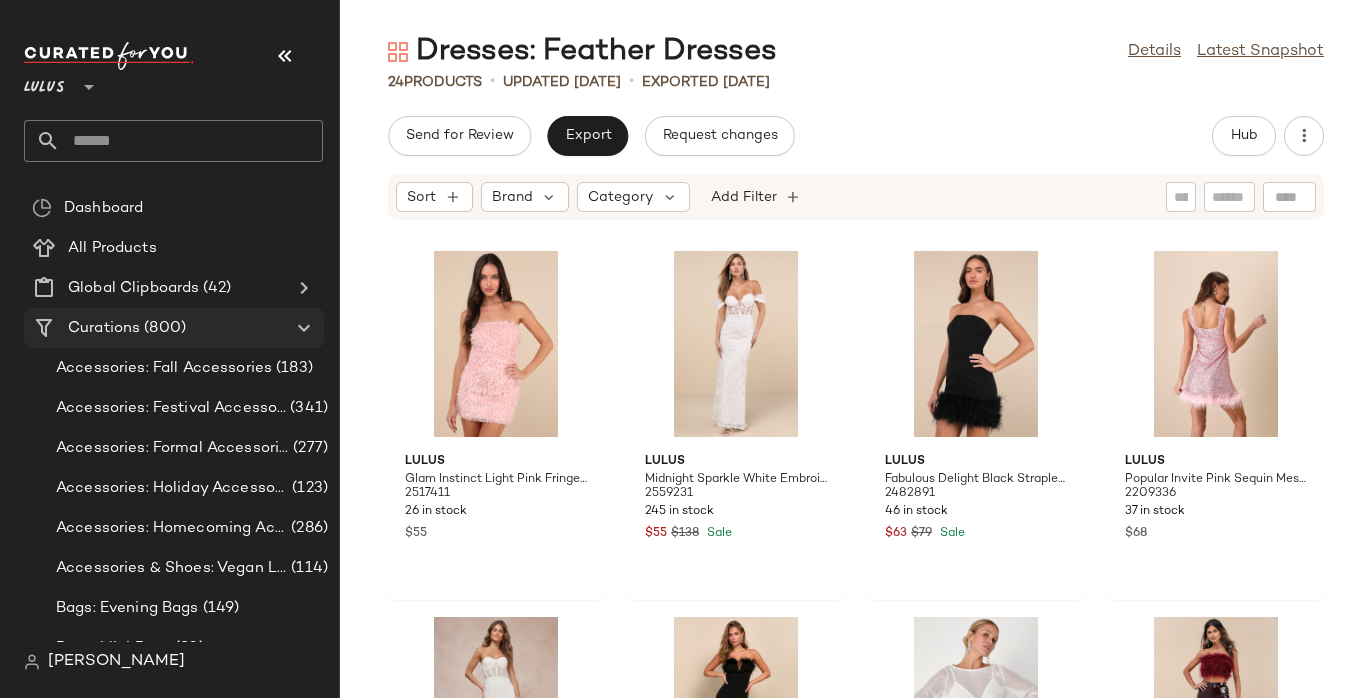 click on "(800)" at bounding box center (163, 328) 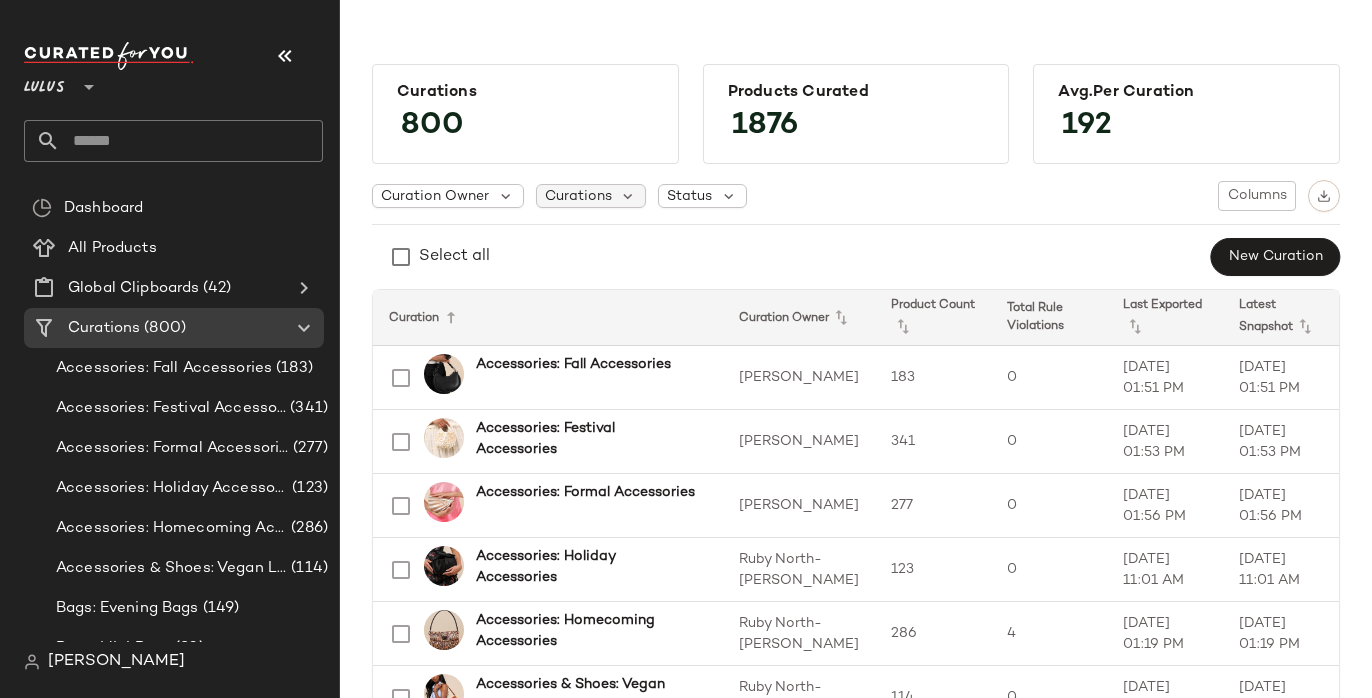click on "Curations" at bounding box center (578, 196) 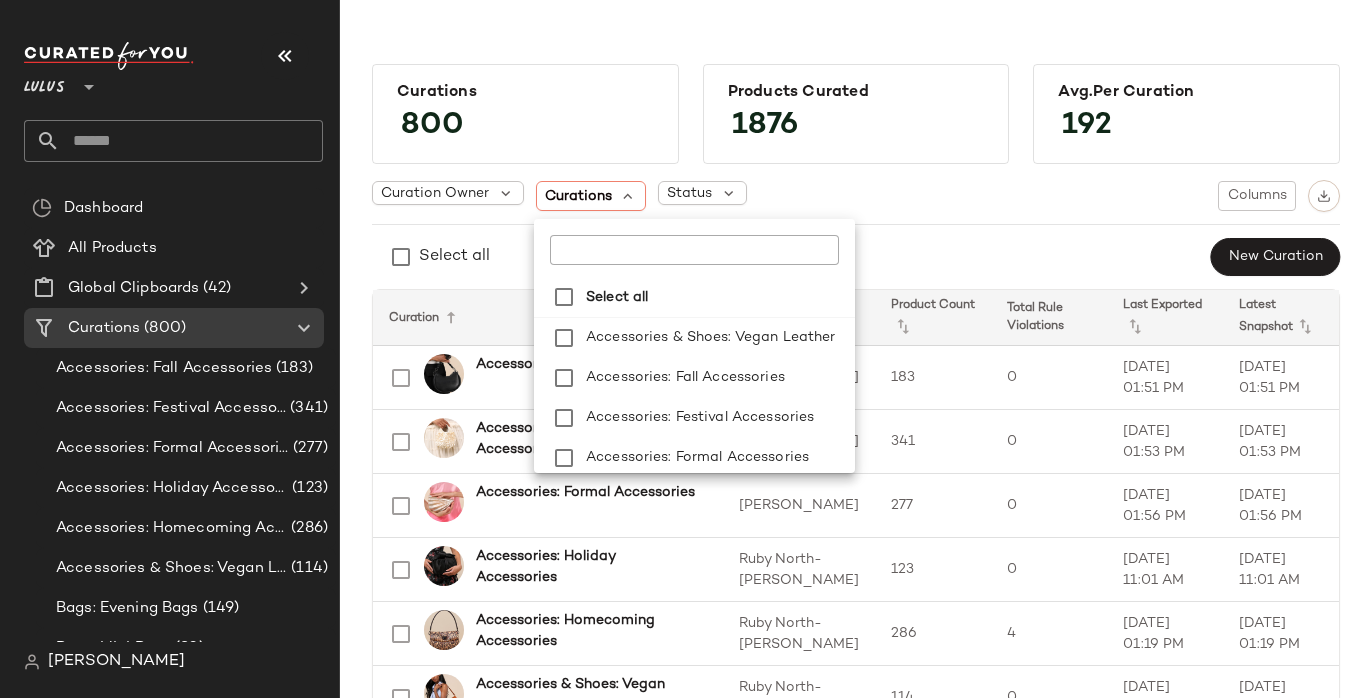 click 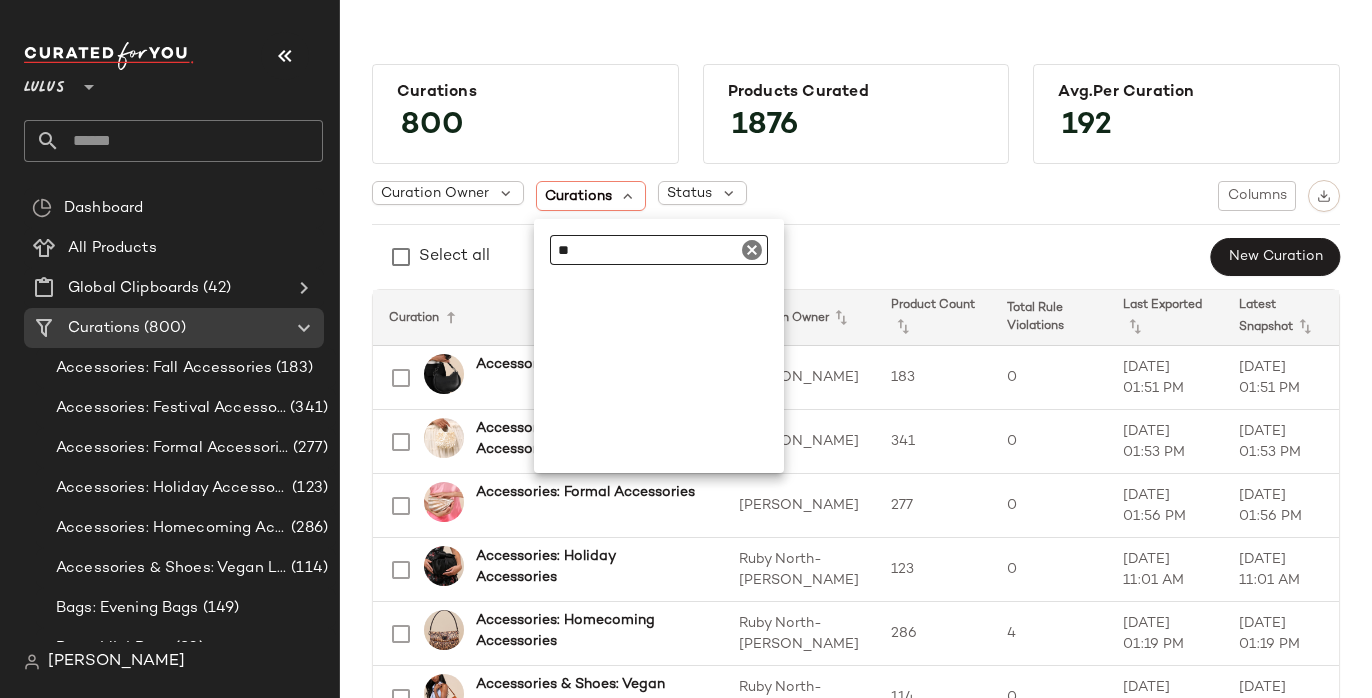 type on "*" 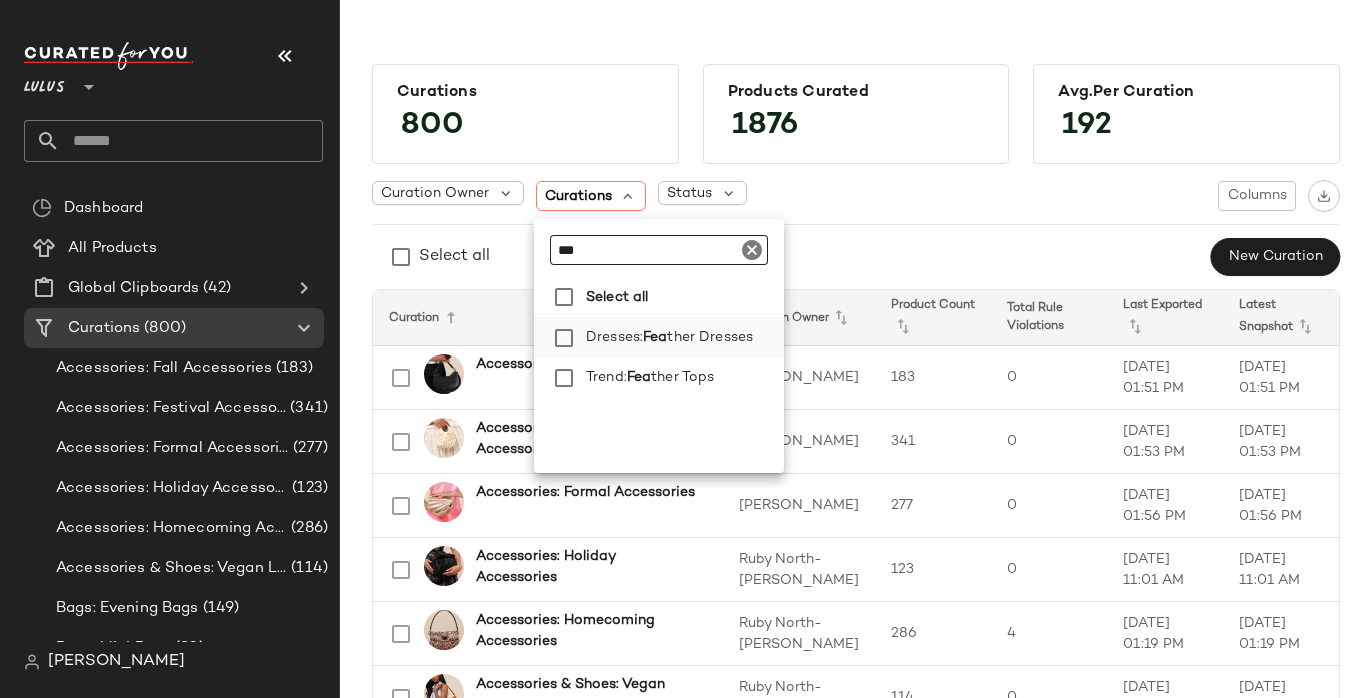 type on "***" 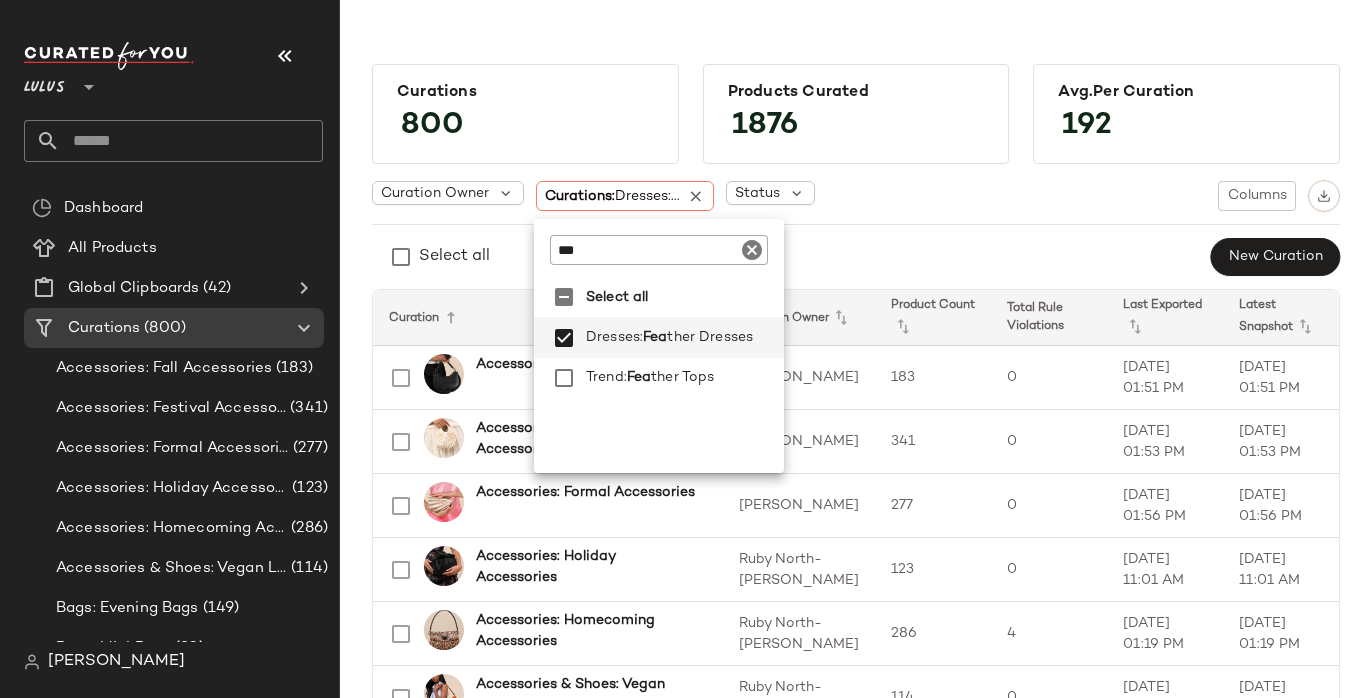 click on "Curation Owner  Curations:   Dresses:... Status   Columns  Select all  New Curation  Curation  Curation Owner  Product Count  Total Rule Violations  Last Exported  Latest Snapshot  Accessories: Fall Accessories [PERSON_NAME] 183 0 [DATE] 01:51 PM [DATE] 01:51 PM Accessories: Festival Accessories [PERSON_NAME] 341 0 [DATE] 01:53 PM [DATE] 01:53 PM Accessories: Formal Accessories [PERSON_NAME] 277 0 [DATE] 01:56 PM [DATE] 01:56 PM Accessories: Holiday Accessories Ruby North-[PERSON_NAME] 123 0 [DATE] 11:01 AM [DATE] 11:01 AM Accessories: Homecoming Accessories Ruby North-[PERSON_NAME] 286 4 [DATE] 01:19 PM [DATE] 01:19 PM Accessories & Shoes: Vegan Leather Ruby North-[PERSON_NAME] 114 0 [DATE] 11:41 AM [DATE] 11:41 AM Bags: Evening Bags [PERSON_NAME] 149 8 [DATE] 03:00 PM [DATE] 03:00 PM Bags: Mini Bags [PERSON_NAME] 93 8 [DATE] 03:07 PM [DATE] 03:07 PM Bags: School Bags [PERSON_NAME] 39 2 [DATE] 03:08 PM [DATE] 03:08 PM Bags: Shoulder Bags [PERSON_NAME] 68 5 [DATE] 02:30 PM [DATE] 02:30 PM" at bounding box center [856, 1897] 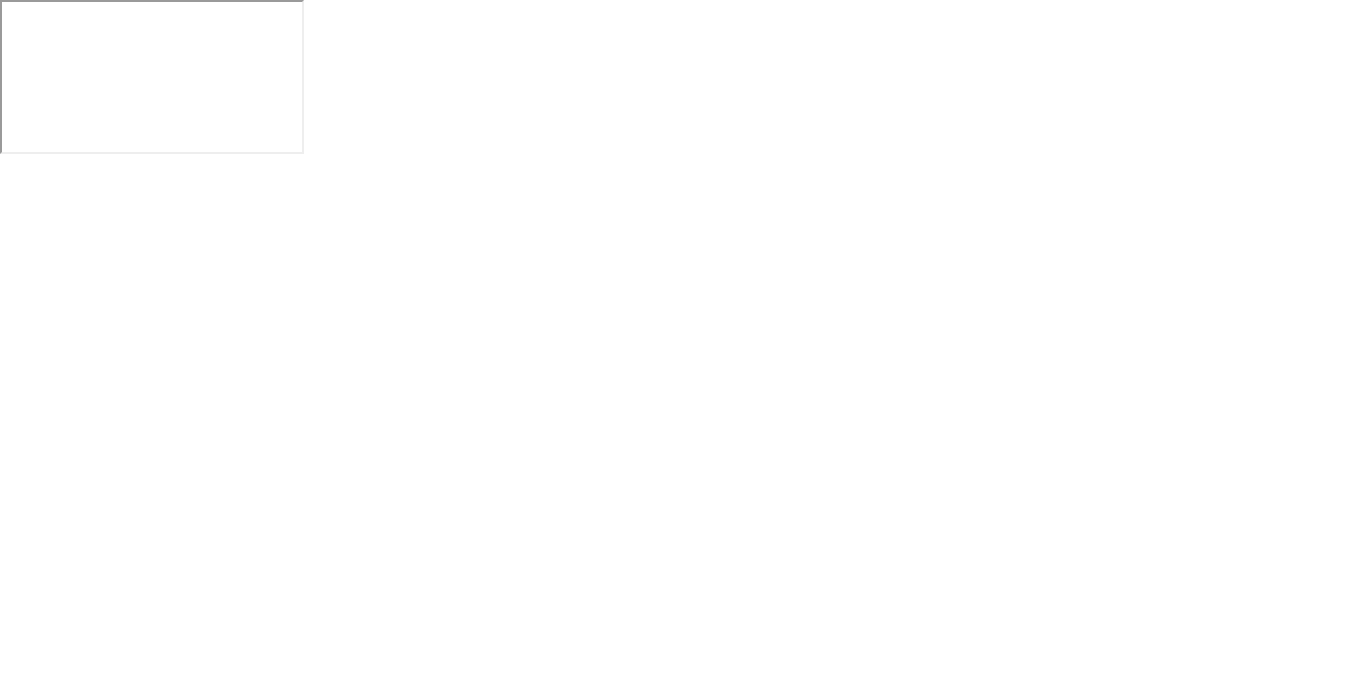 scroll, scrollTop: 0, scrollLeft: 0, axis: both 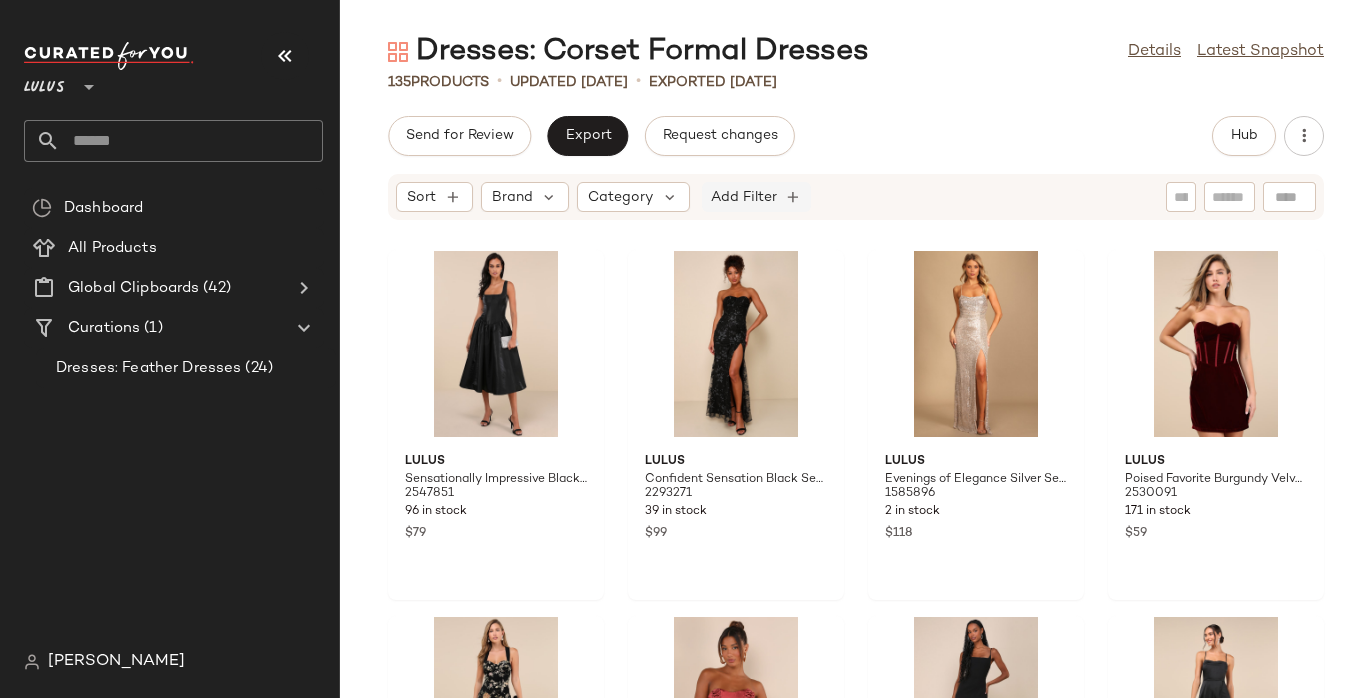 click on "Add Filter" 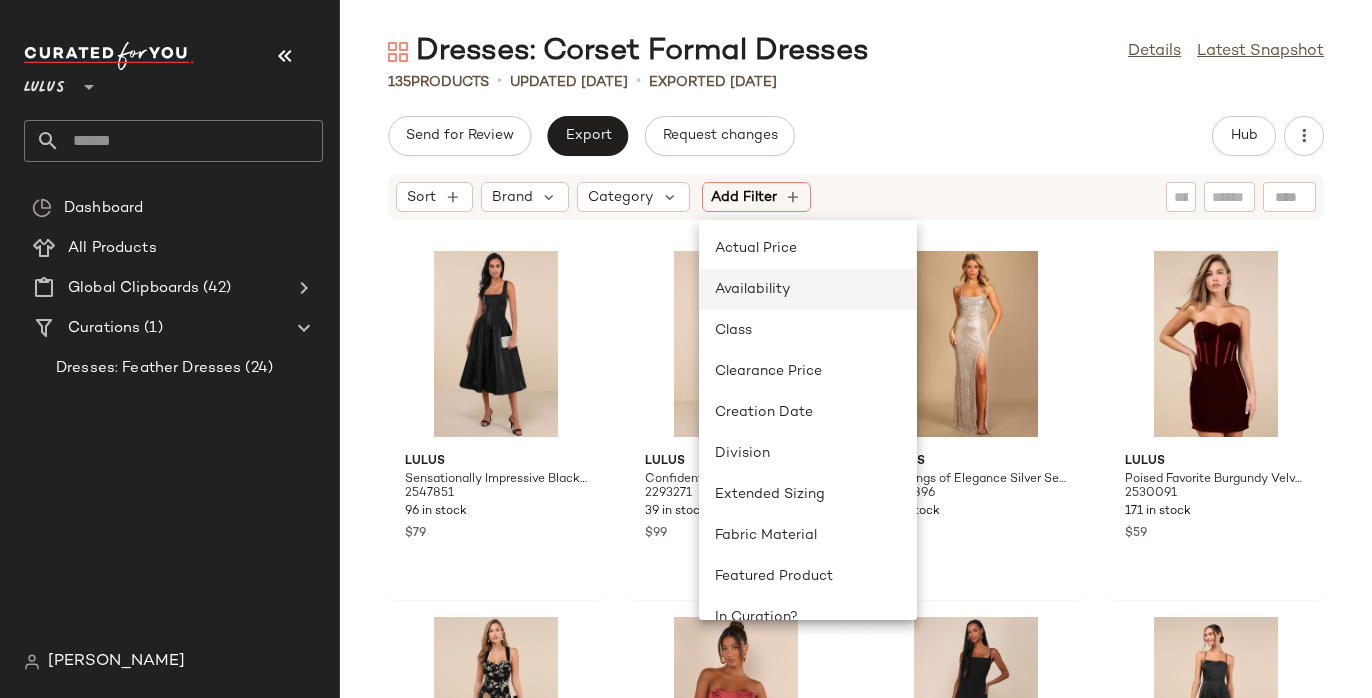 click on "Availability" 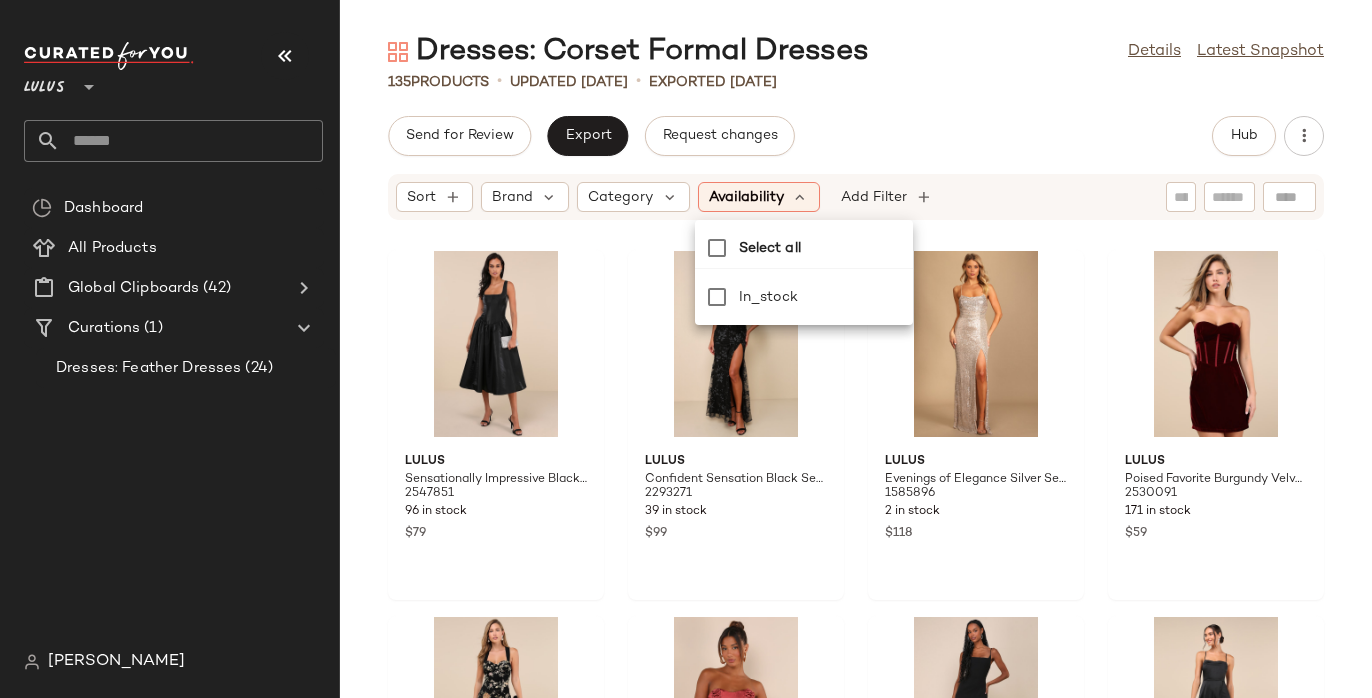 click on "Send for Review   Export   Request changes   Hub" 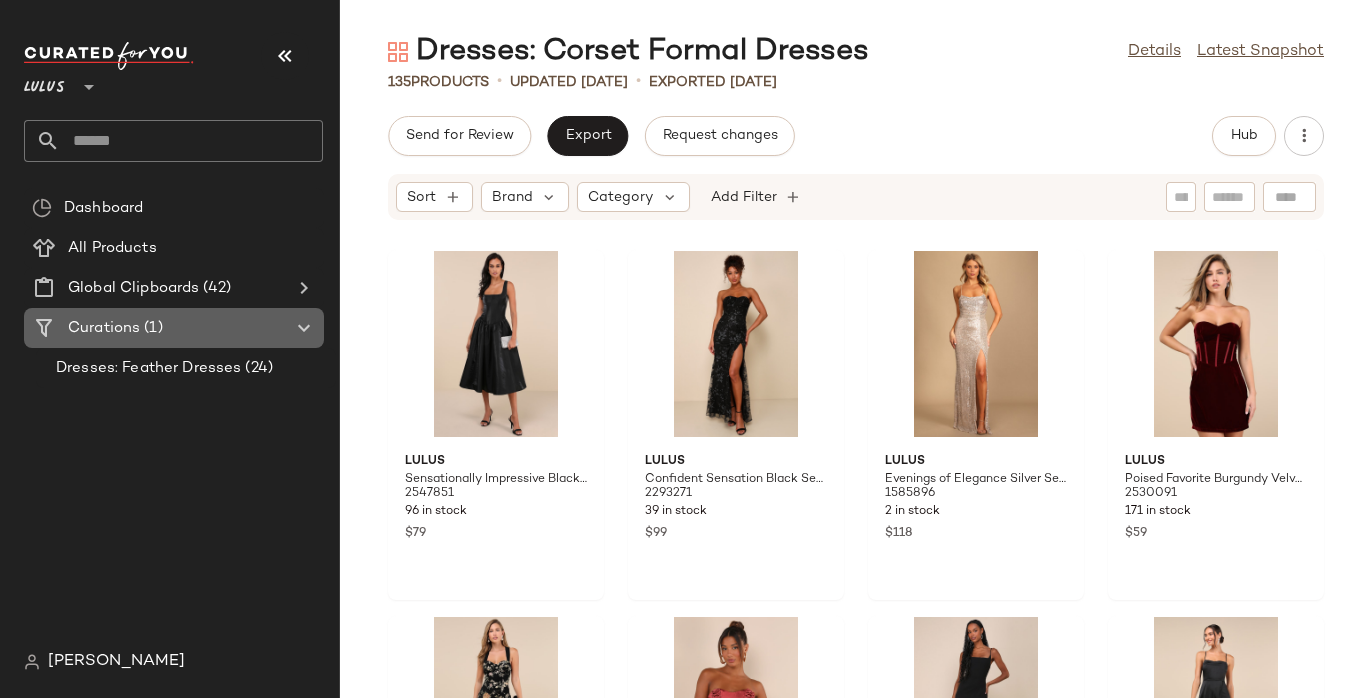 click on "Curations (1)" 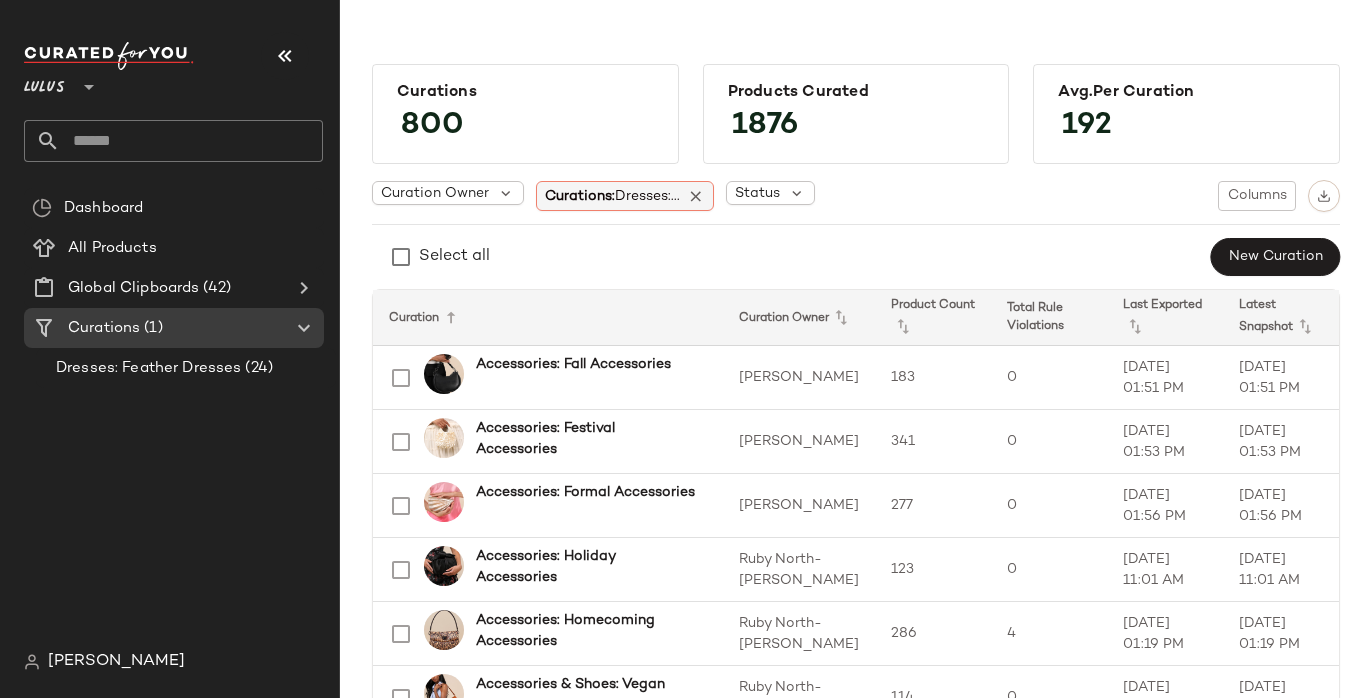 click on "Dresses:..." at bounding box center (647, 196) 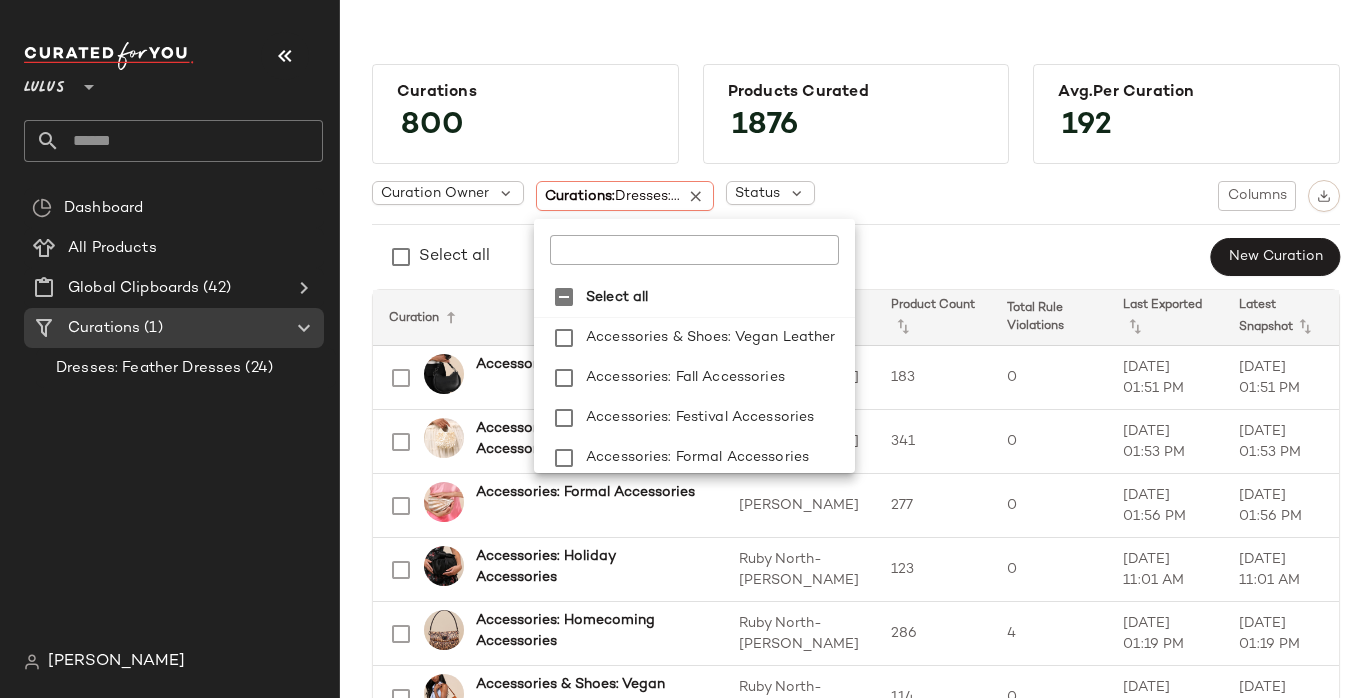 click 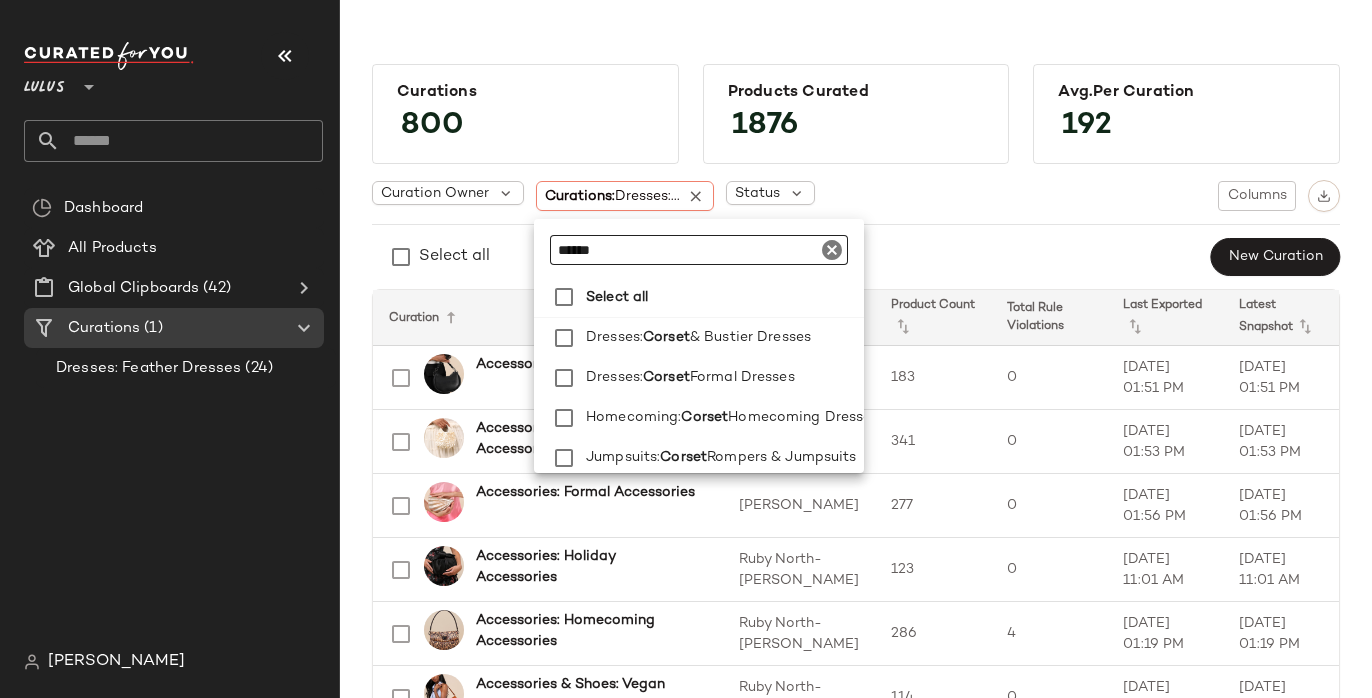 type on "******" 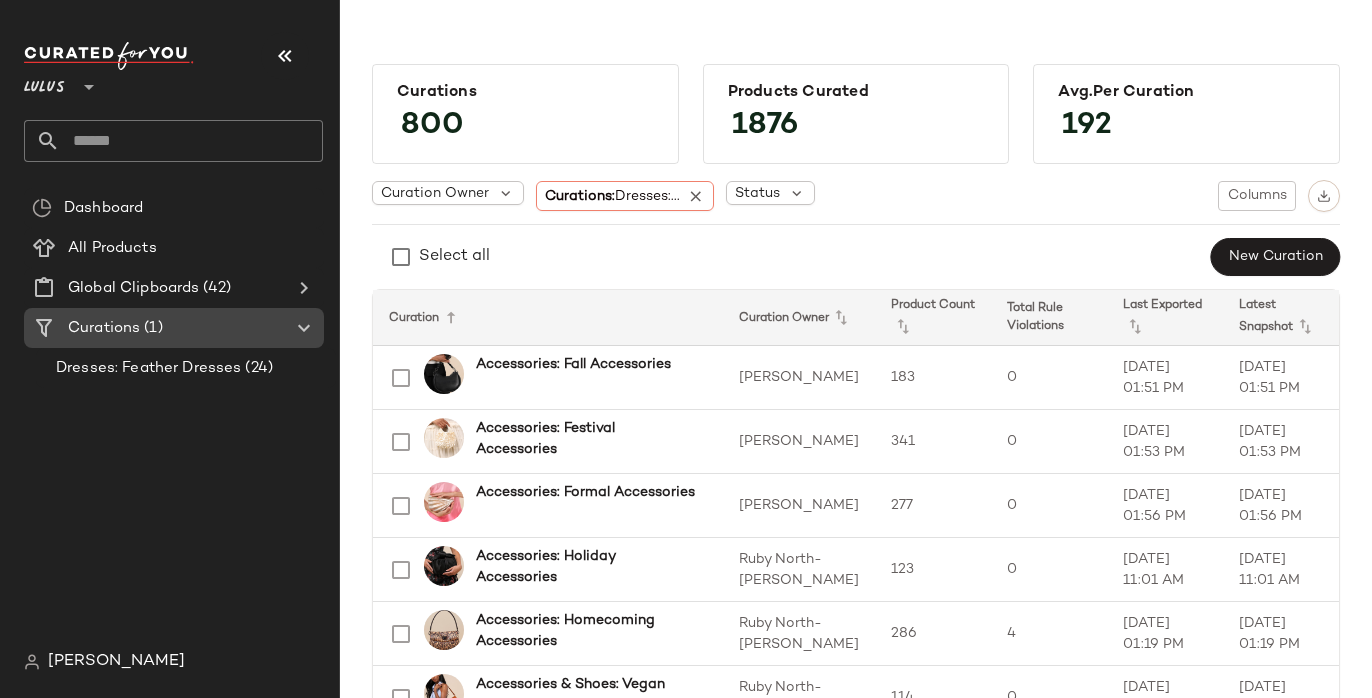 click on "Curations (1)" 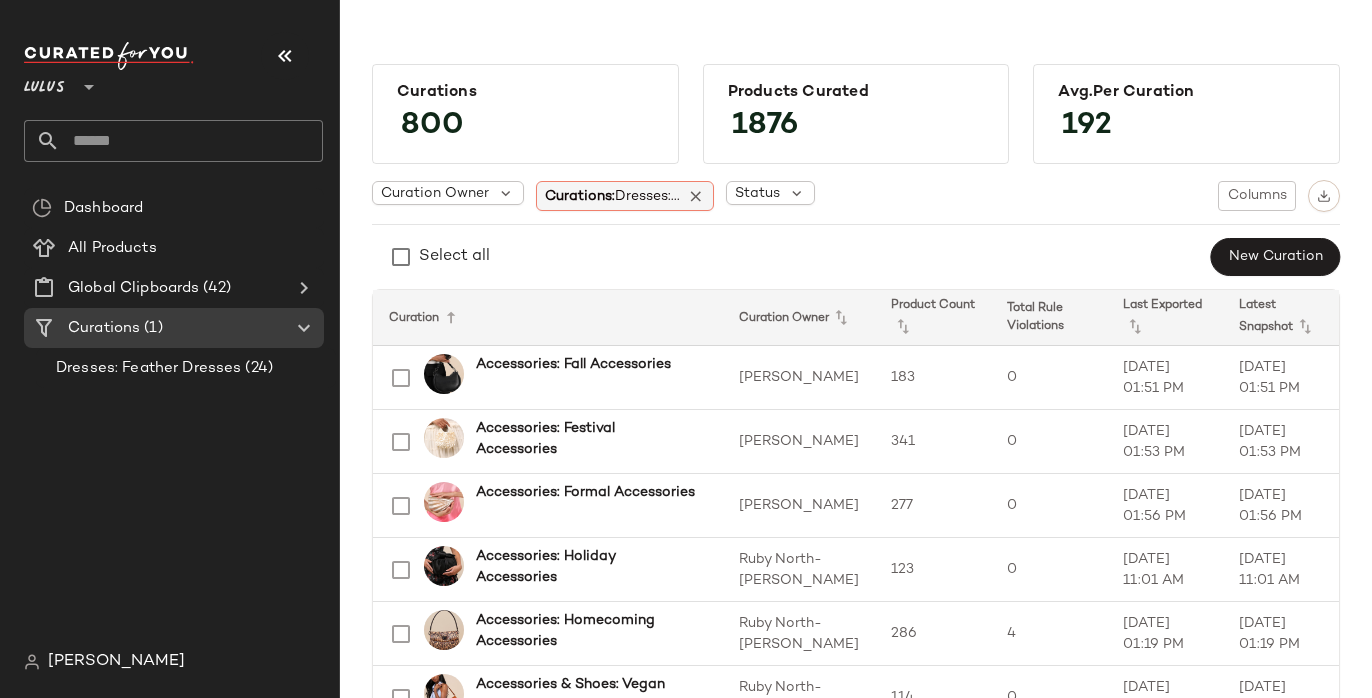 click on "Curations:   Dresses:..." at bounding box center (612, 196) 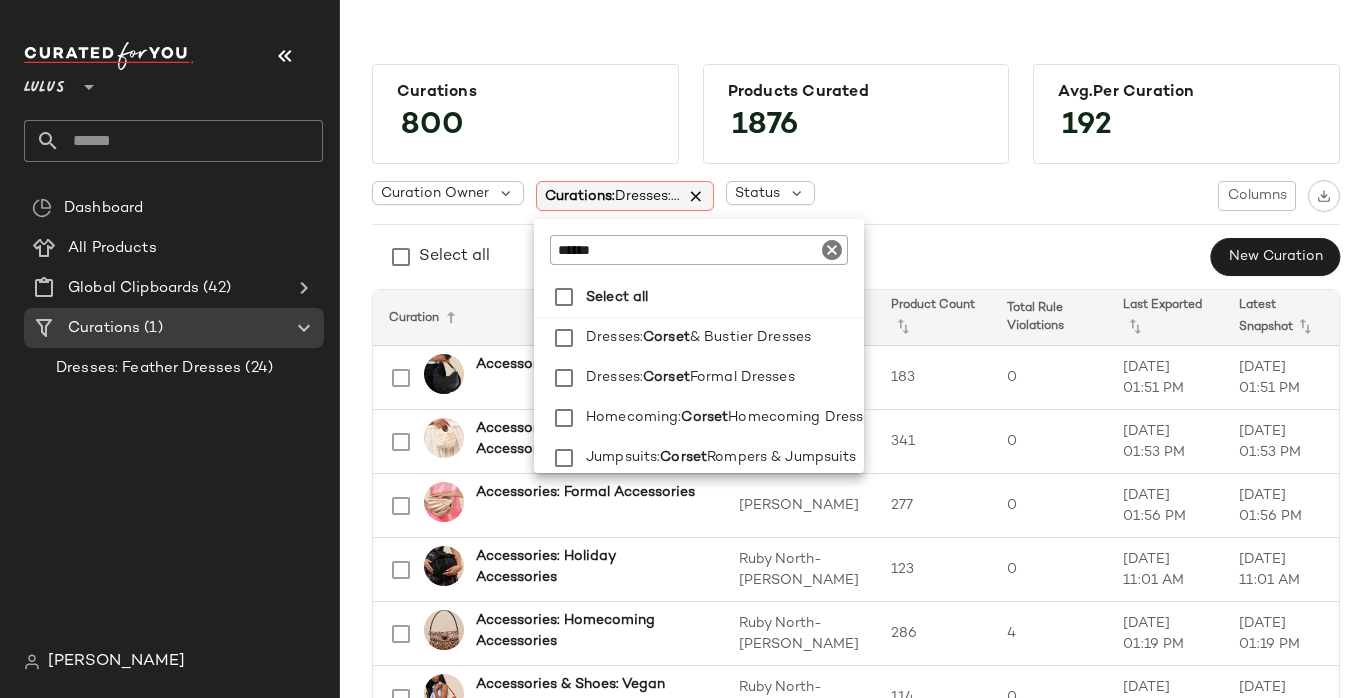 click at bounding box center (697, 196) 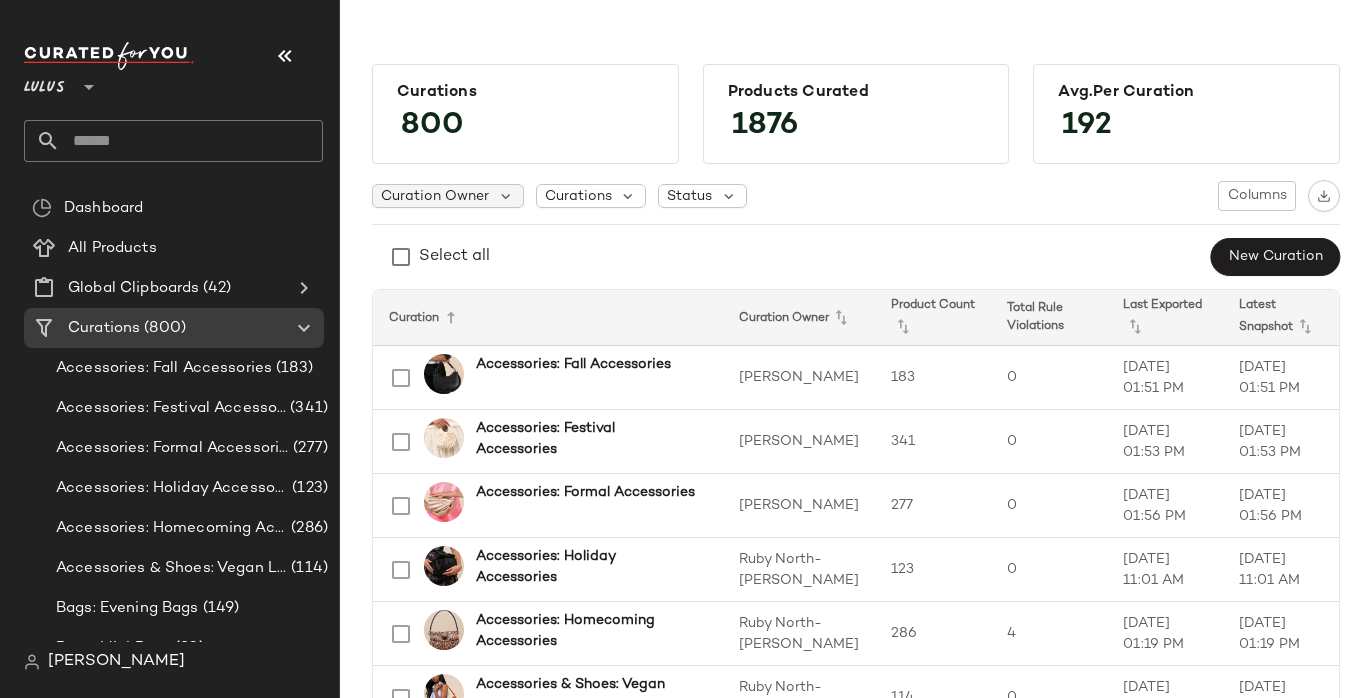 click on "Curation Owner" 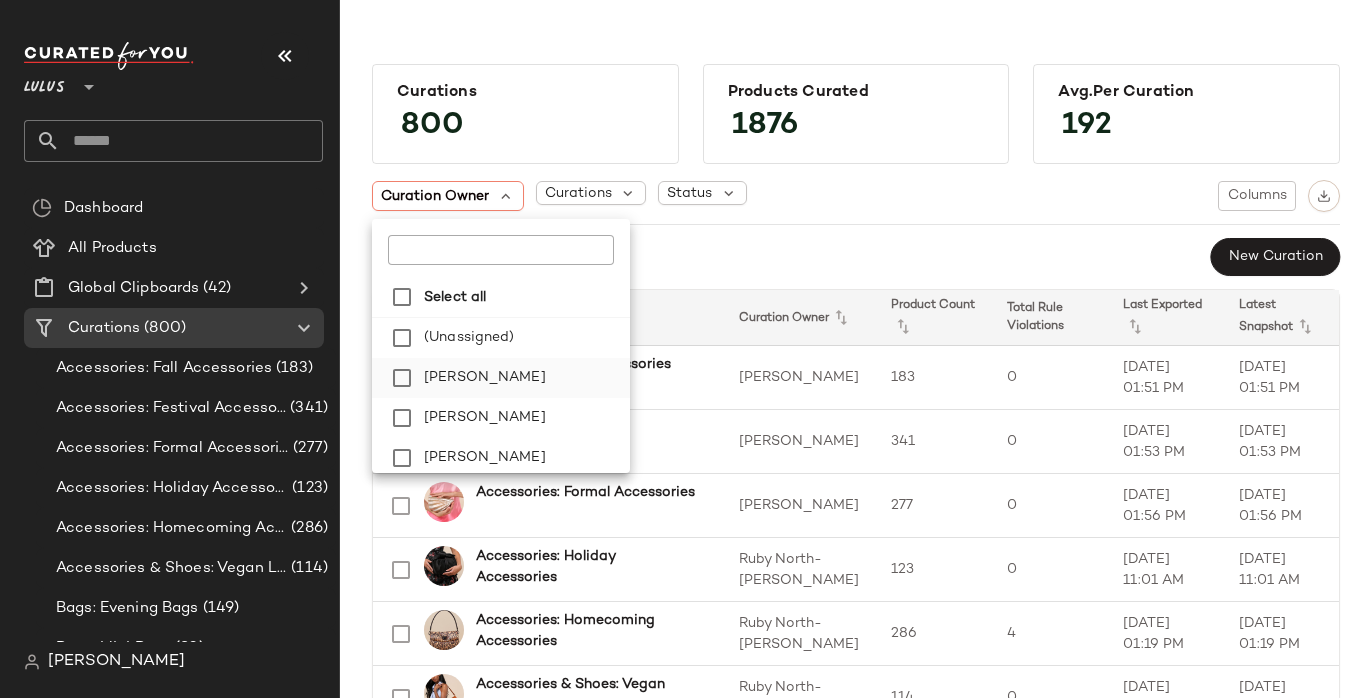 click on "[PERSON_NAME]" at bounding box center (485, 378) 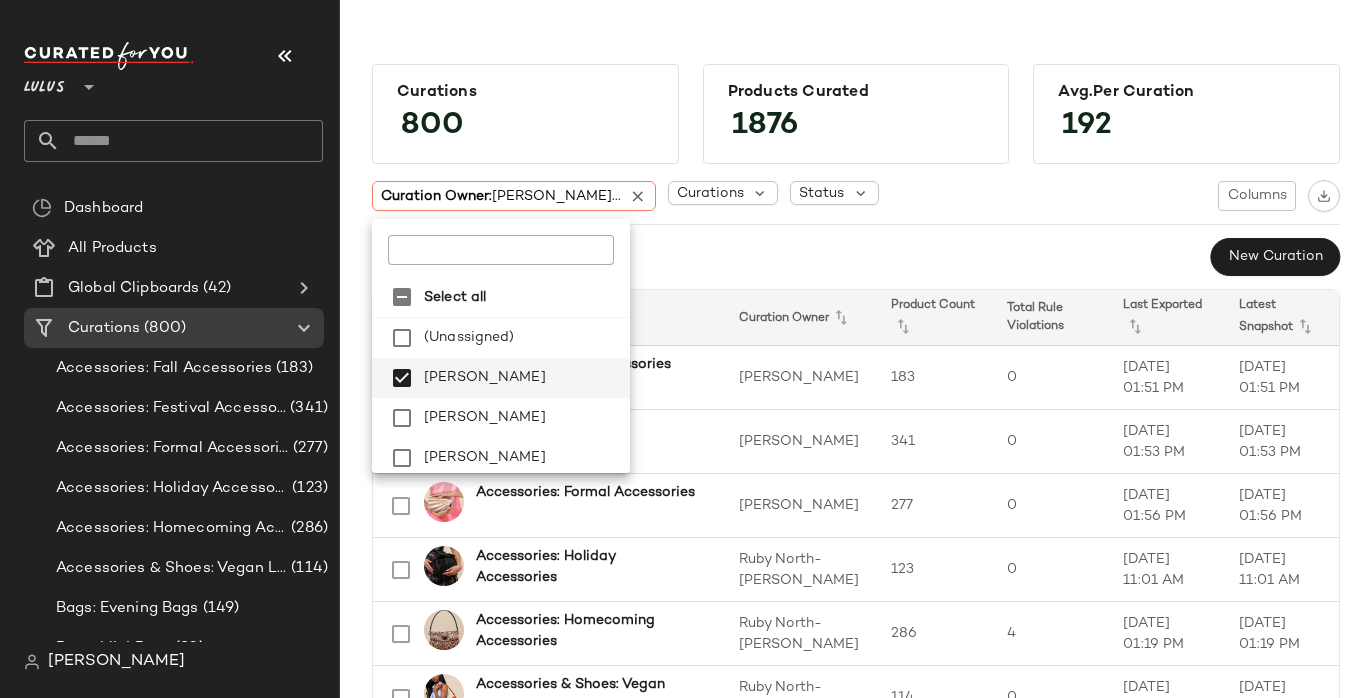 click 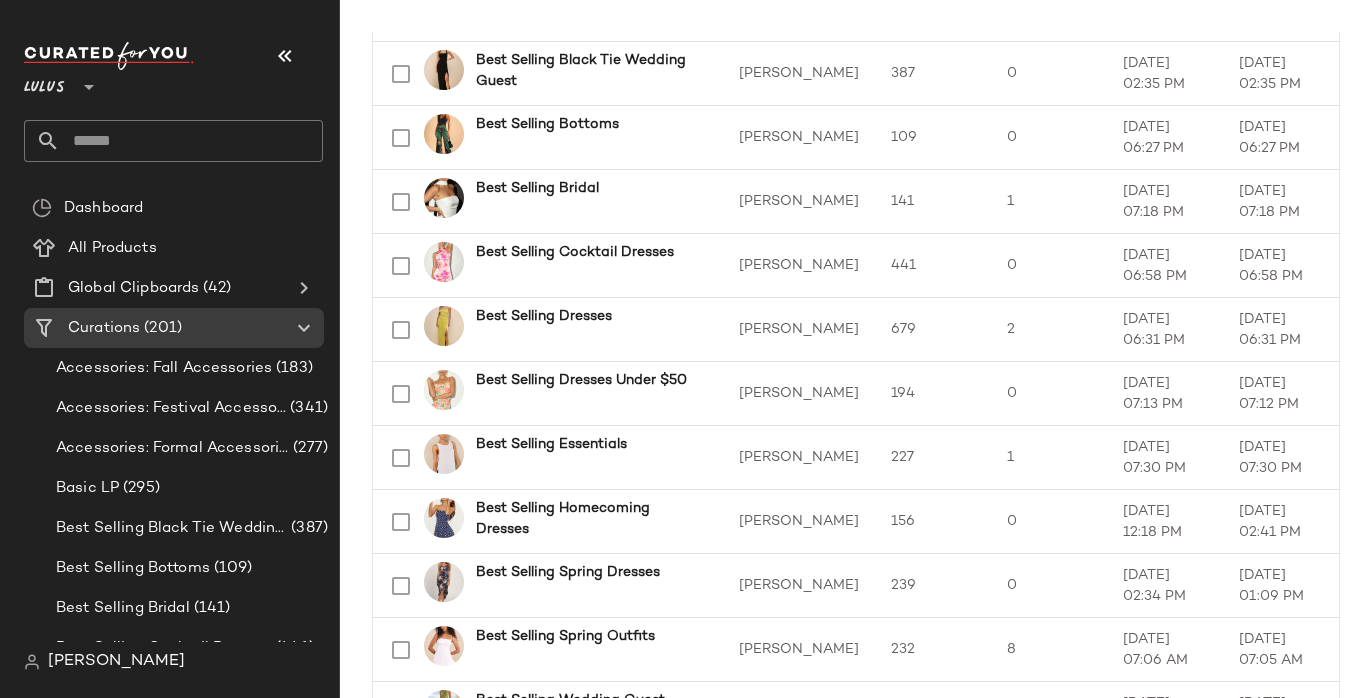 scroll, scrollTop: 613, scrollLeft: 0, axis: vertical 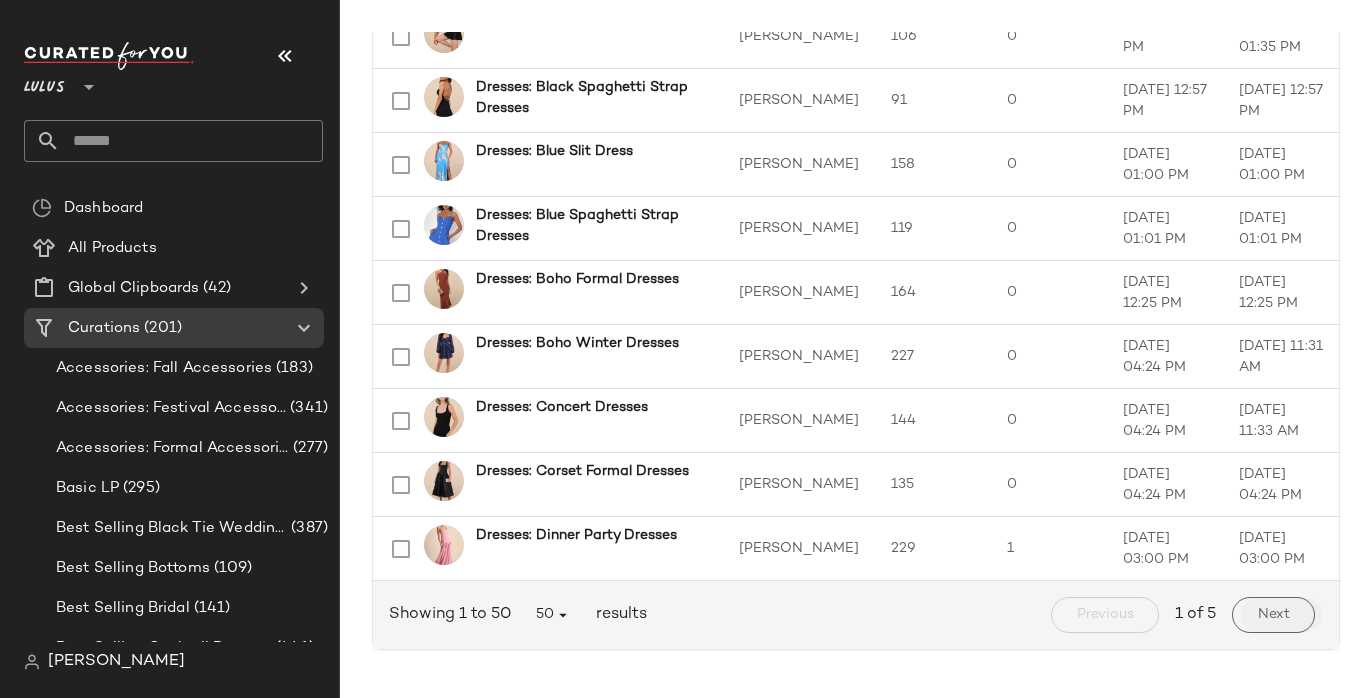 click on "Next" at bounding box center [1273, 615] 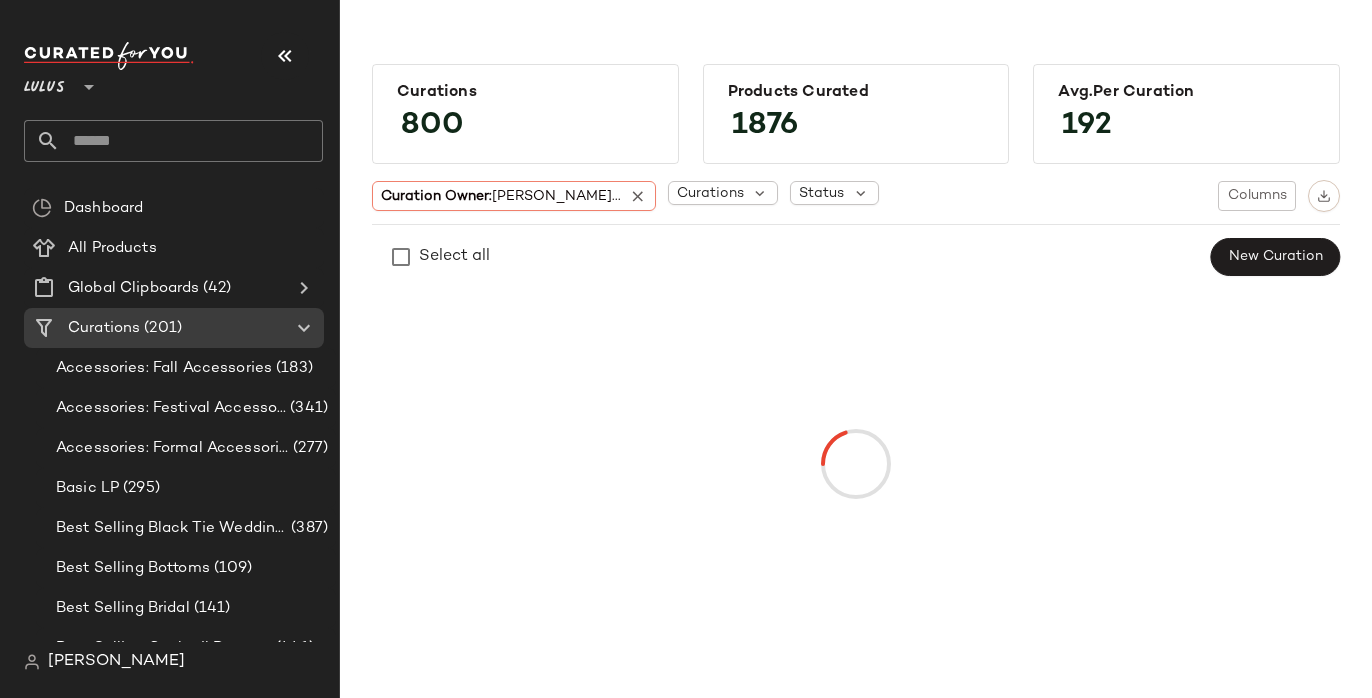 scroll, scrollTop: 0, scrollLeft: 0, axis: both 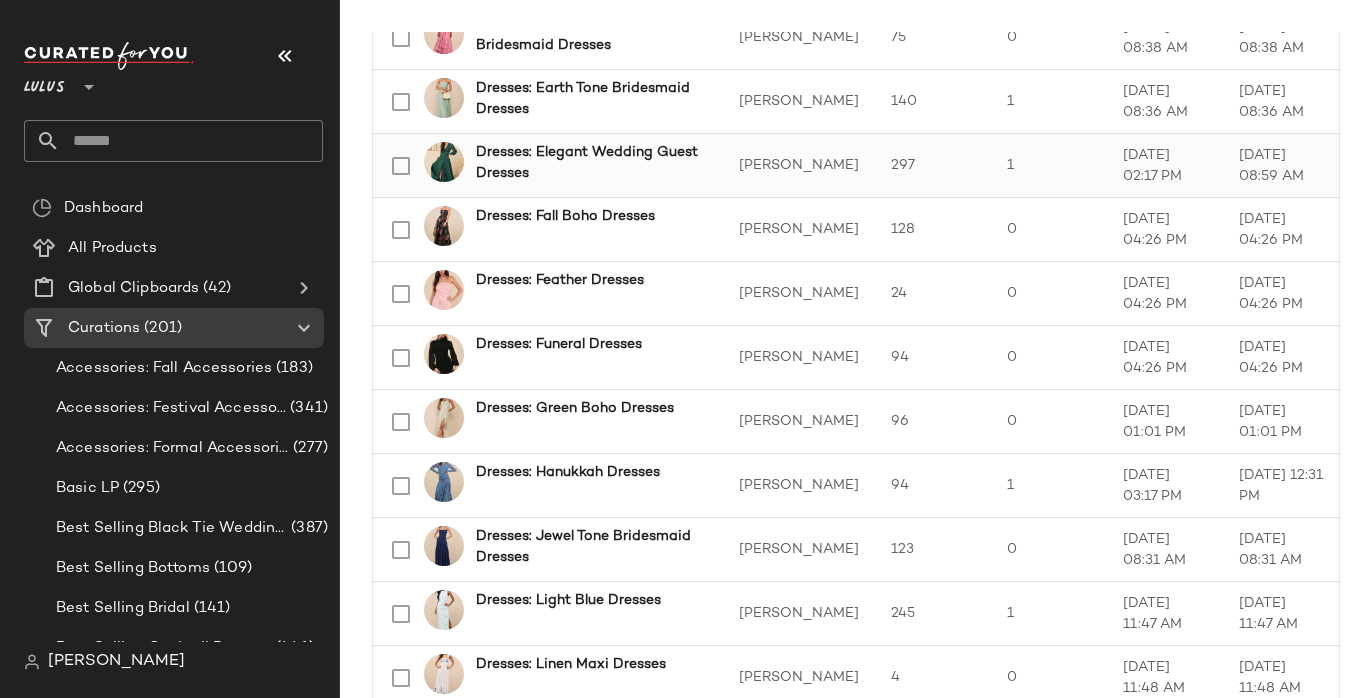 click on "Dresses: Elegant Wedding Guest Dresses" at bounding box center (587, 163) 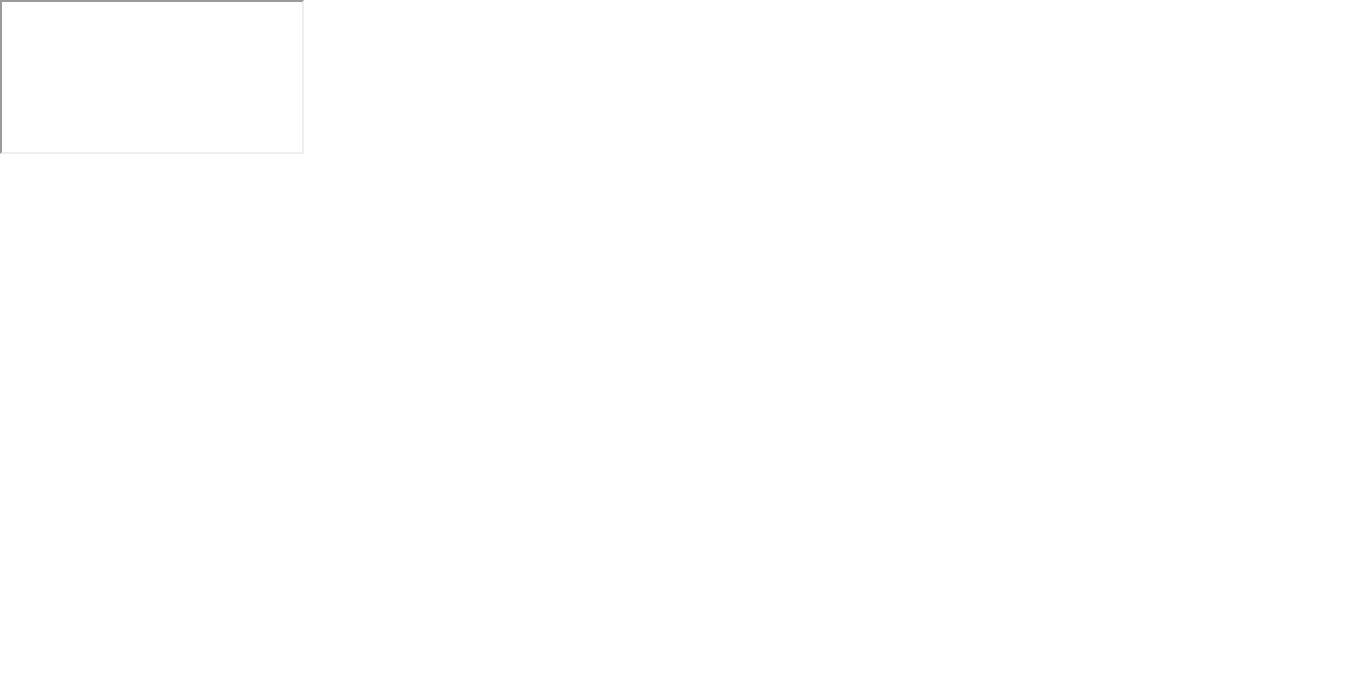 scroll, scrollTop: 0, scrollLeft: 0, axis: both 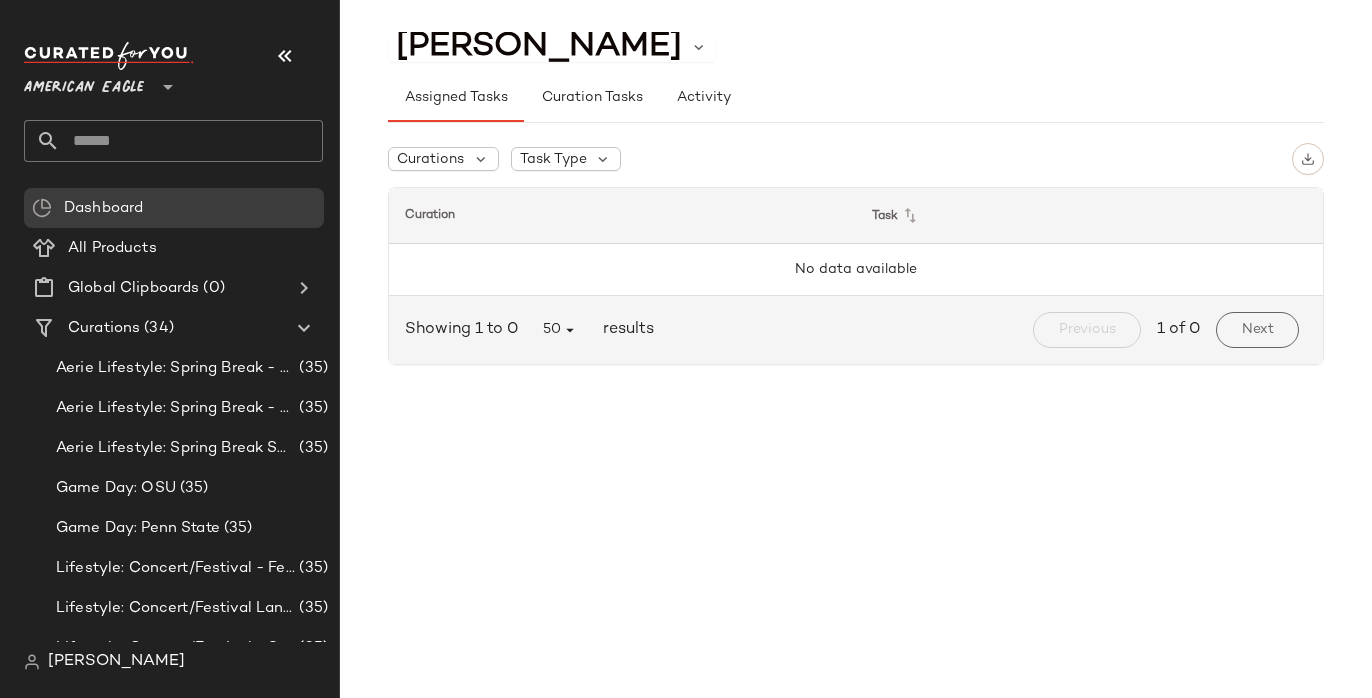 click on "American Eagle" at bounding box center (84, 83) 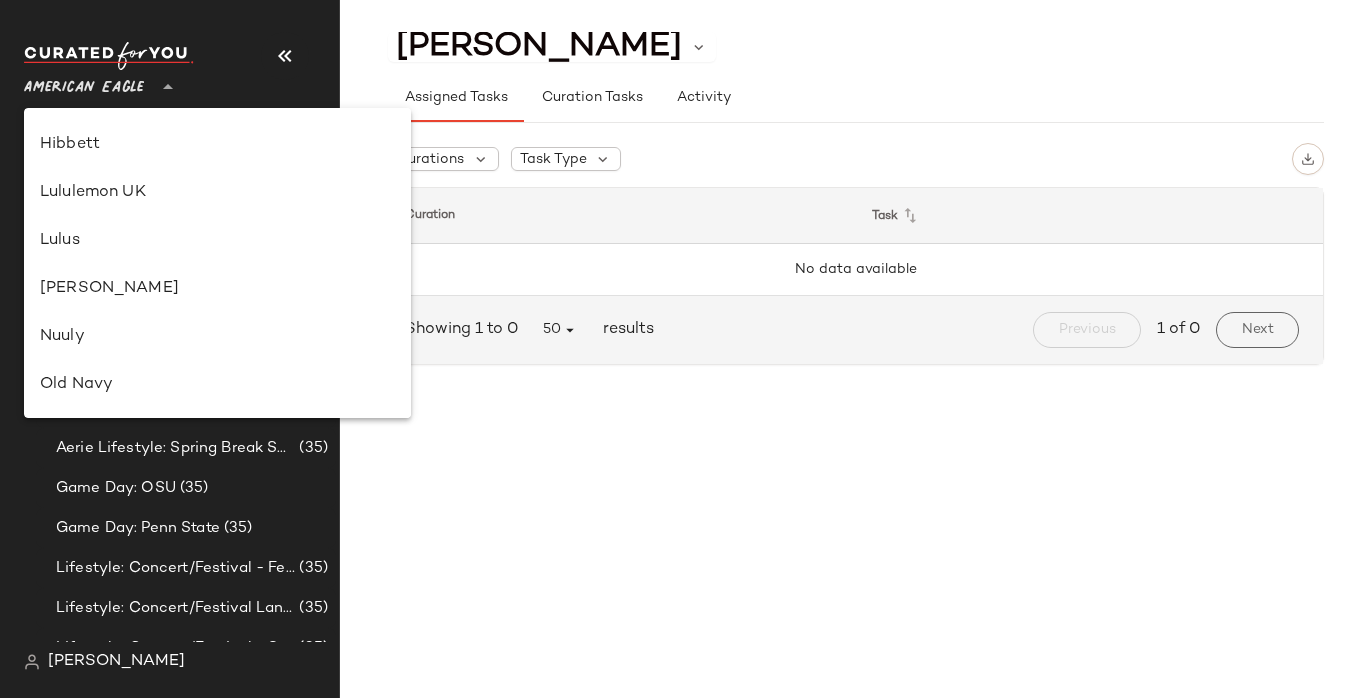 scroll, scrollTop: 595, scrollLeft: 0, axis: vertical 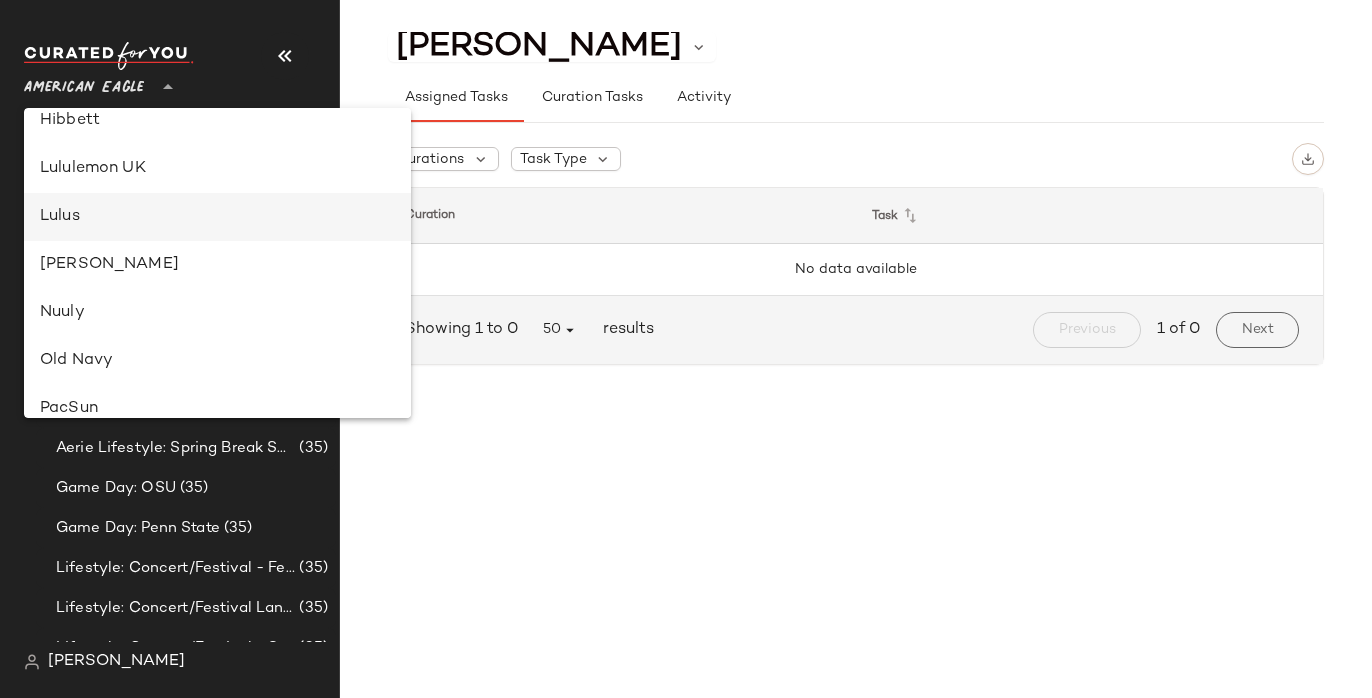 click on "Lulus" at bounding box center [217, 217] 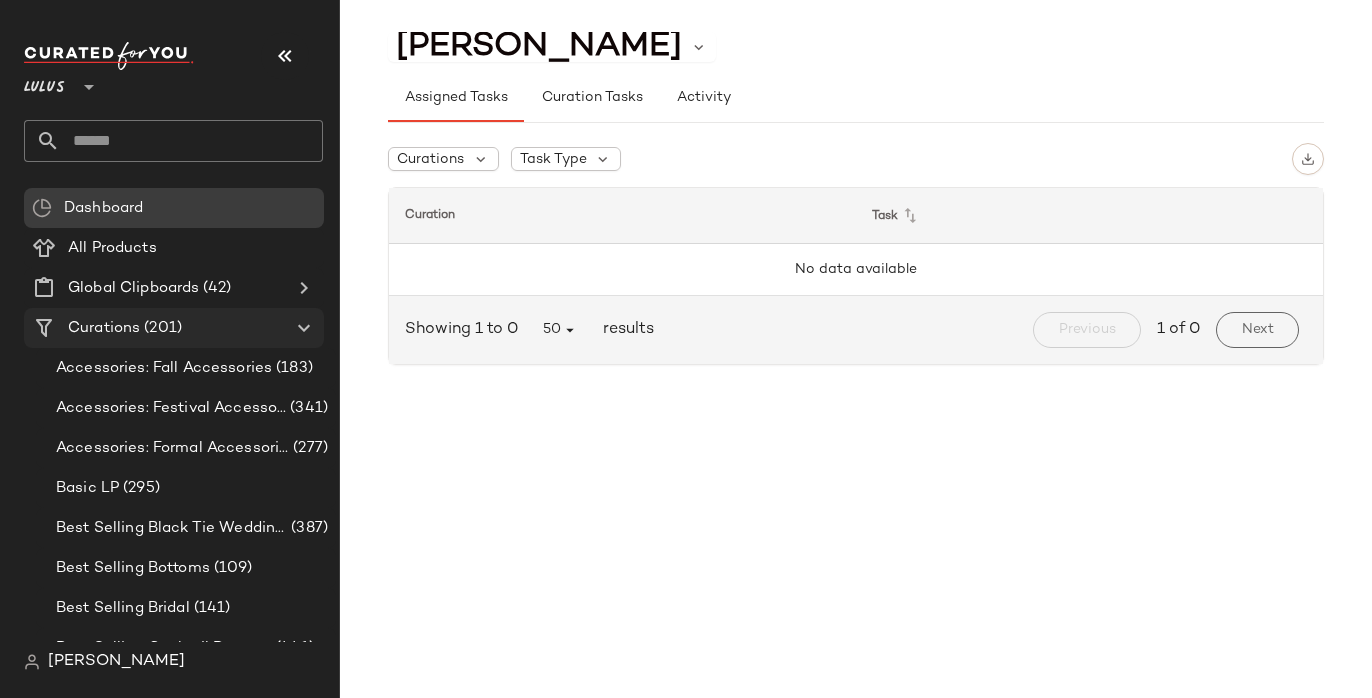 click on "Curations (201)" 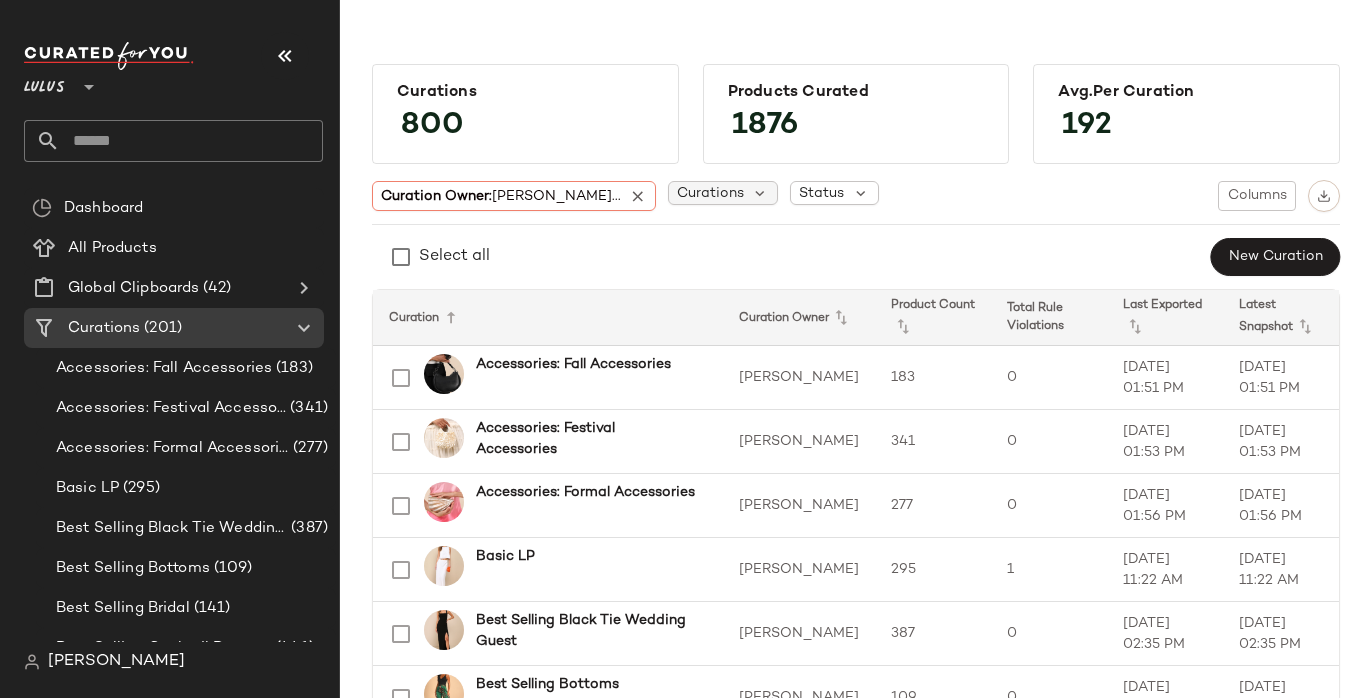 click on "Curations" at bounding box center [710, 193] 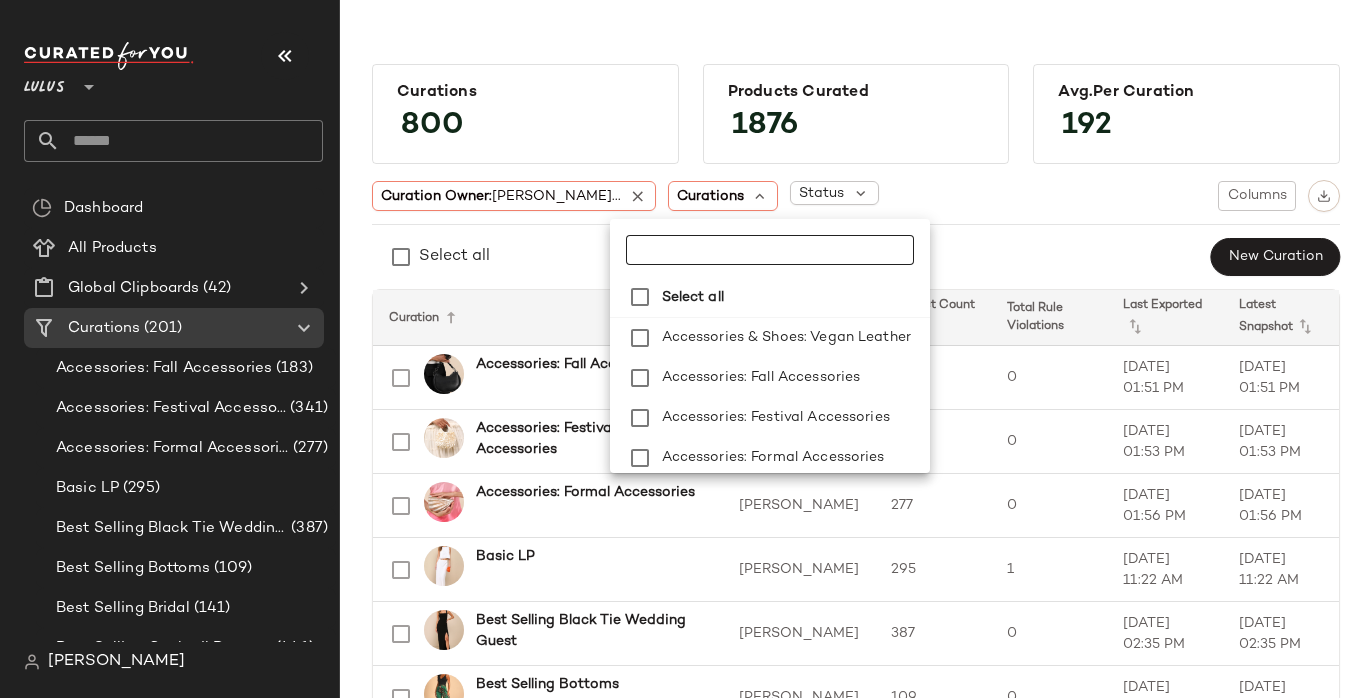 click 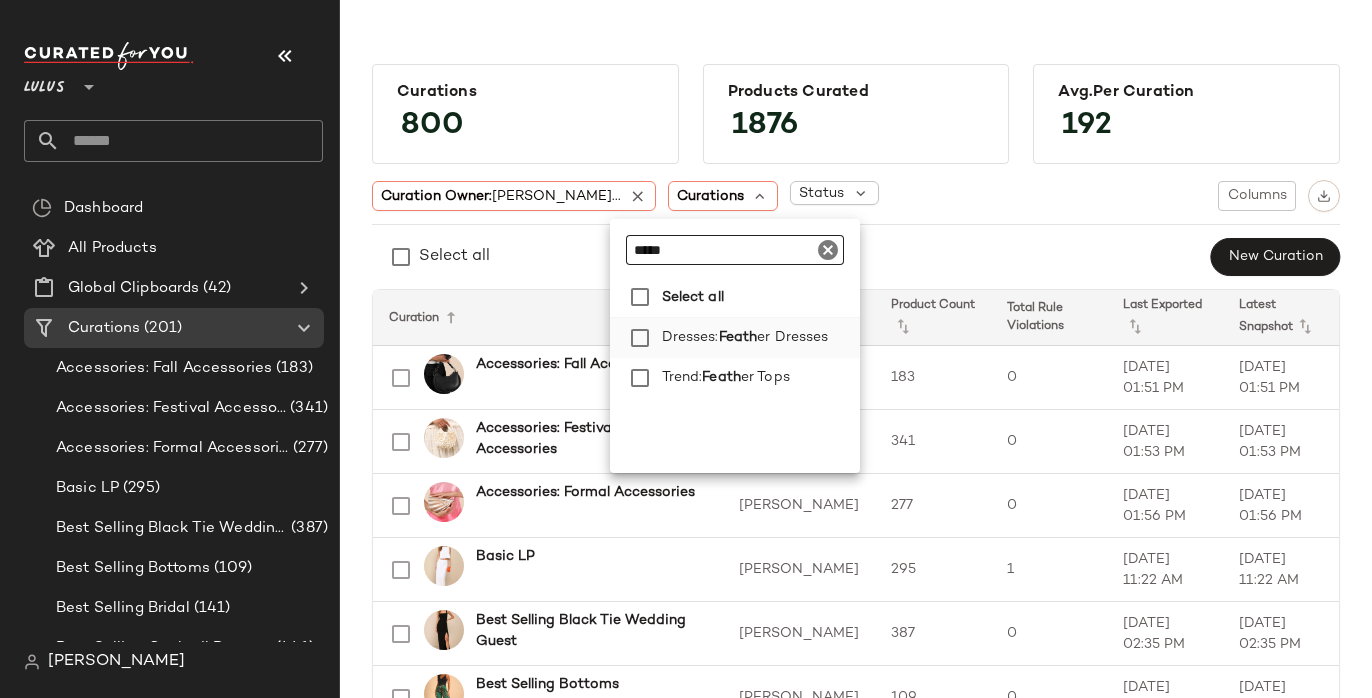 type on "*****" 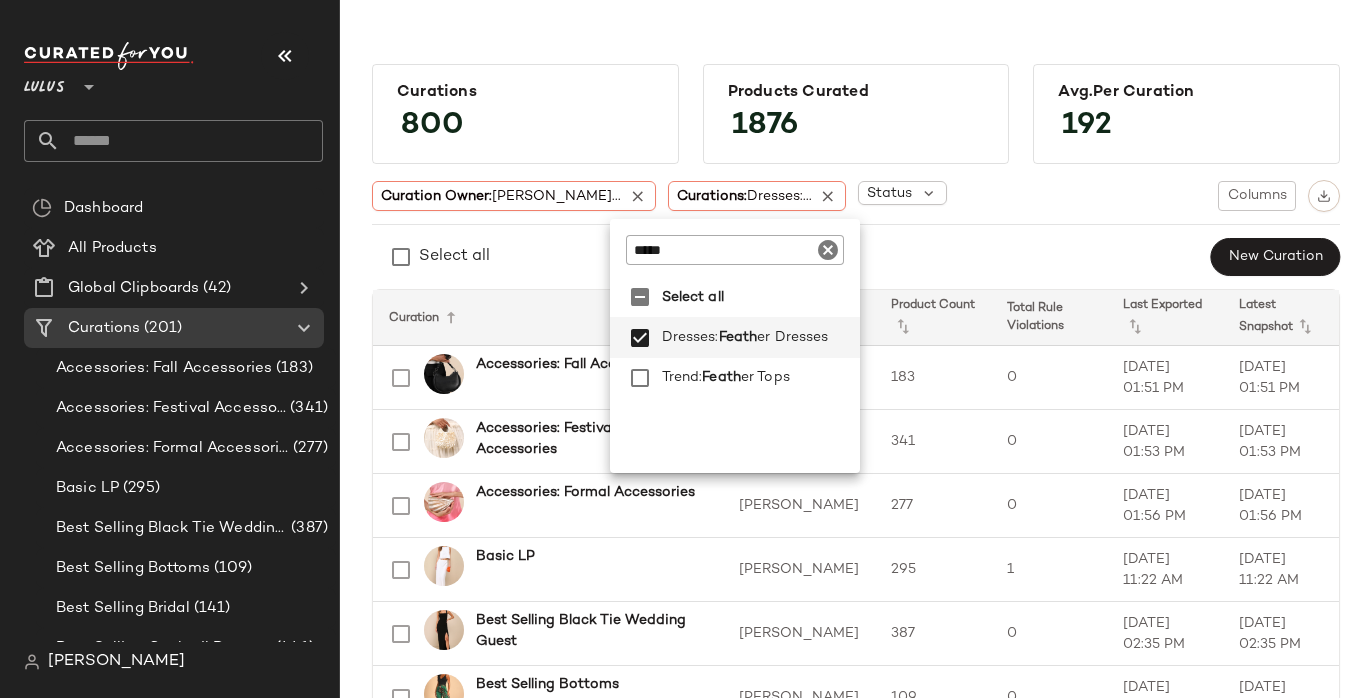 click on "Select all  New Curation" 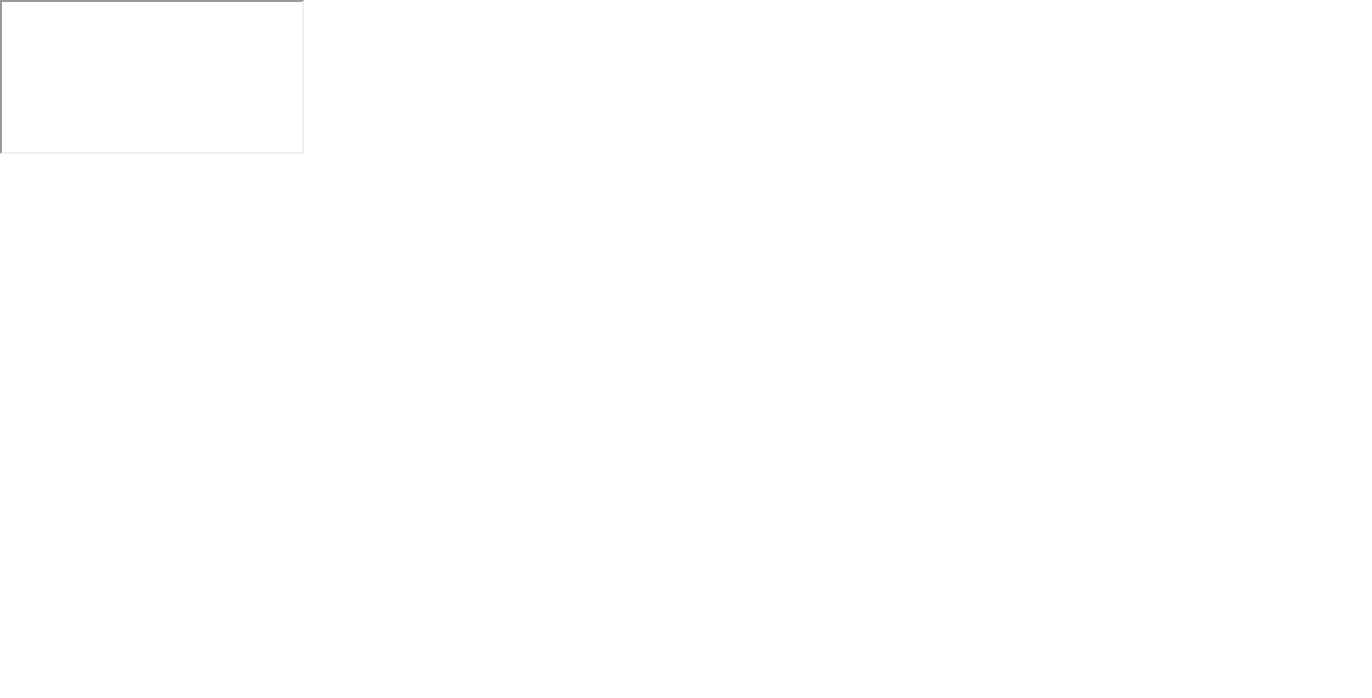 scroll, scrollTop: 0, scrollLeft: 0, axis: both 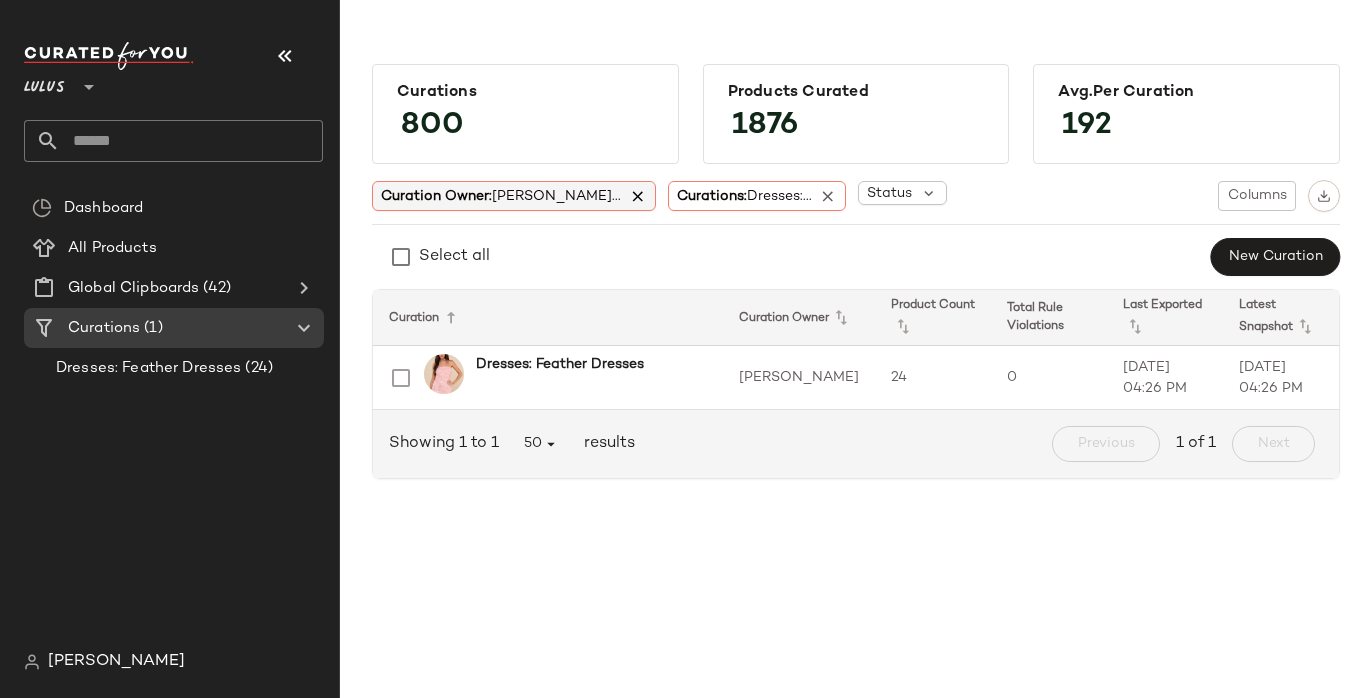 click at bounding box center [638, 196] 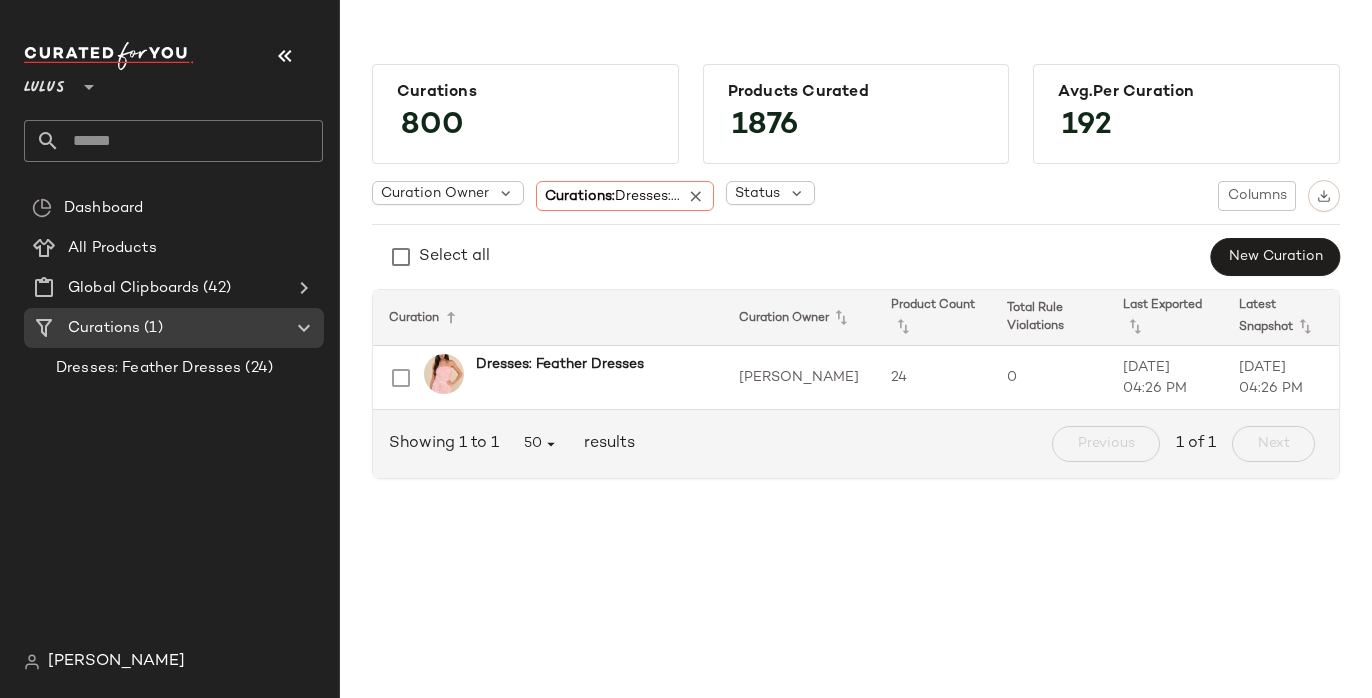click on "Select all  New Curation" 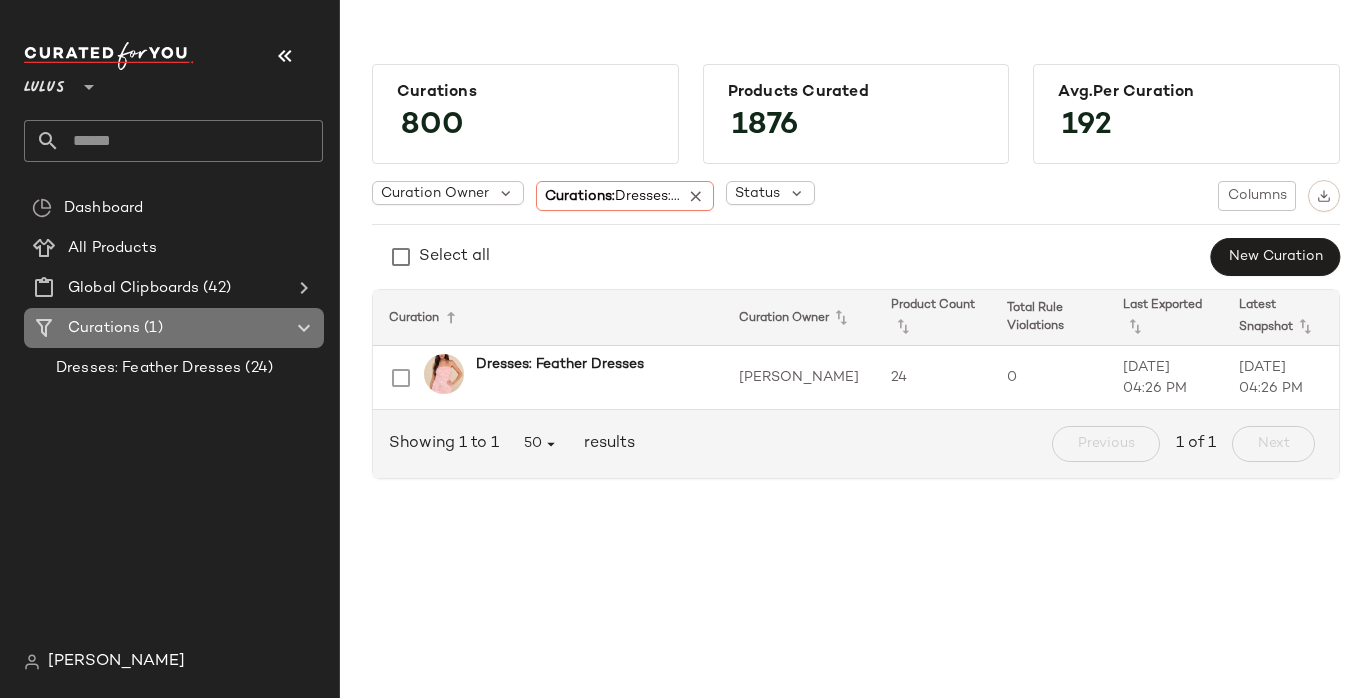 click on "Curations (1)" 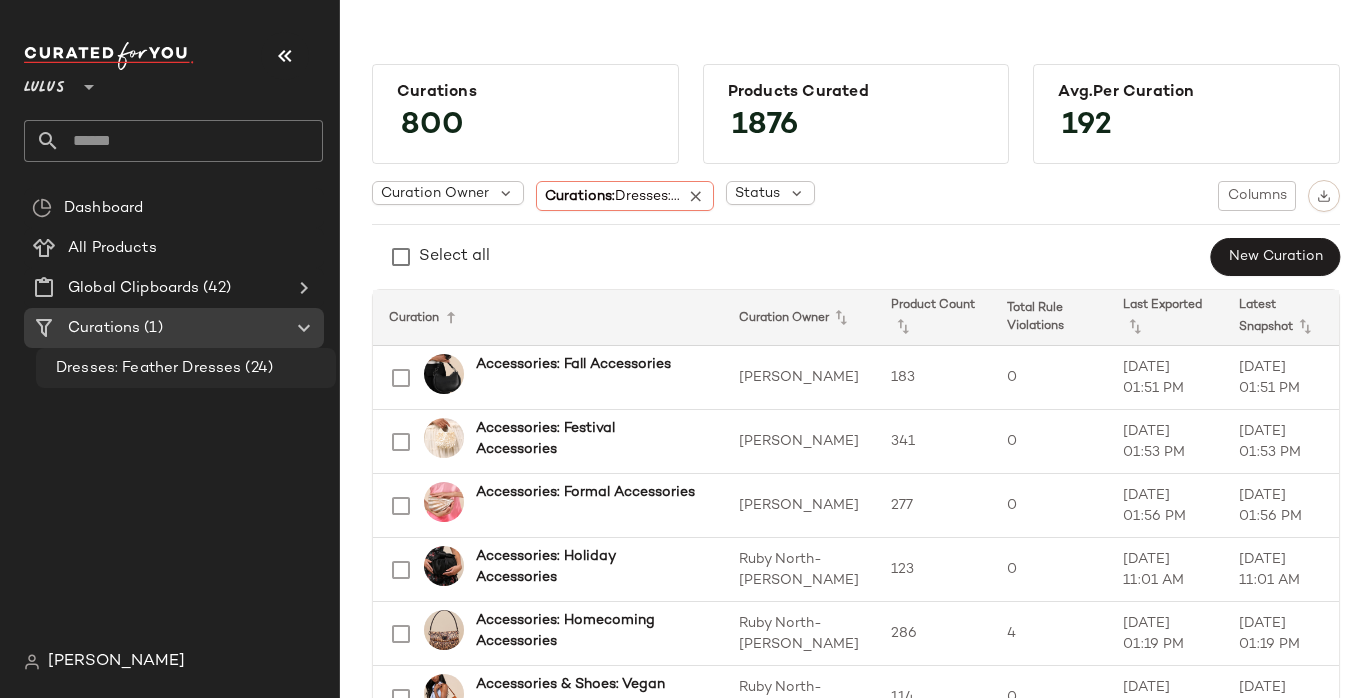 click on "Dresses: Feather Dresses" at bounding box center (148, 368) 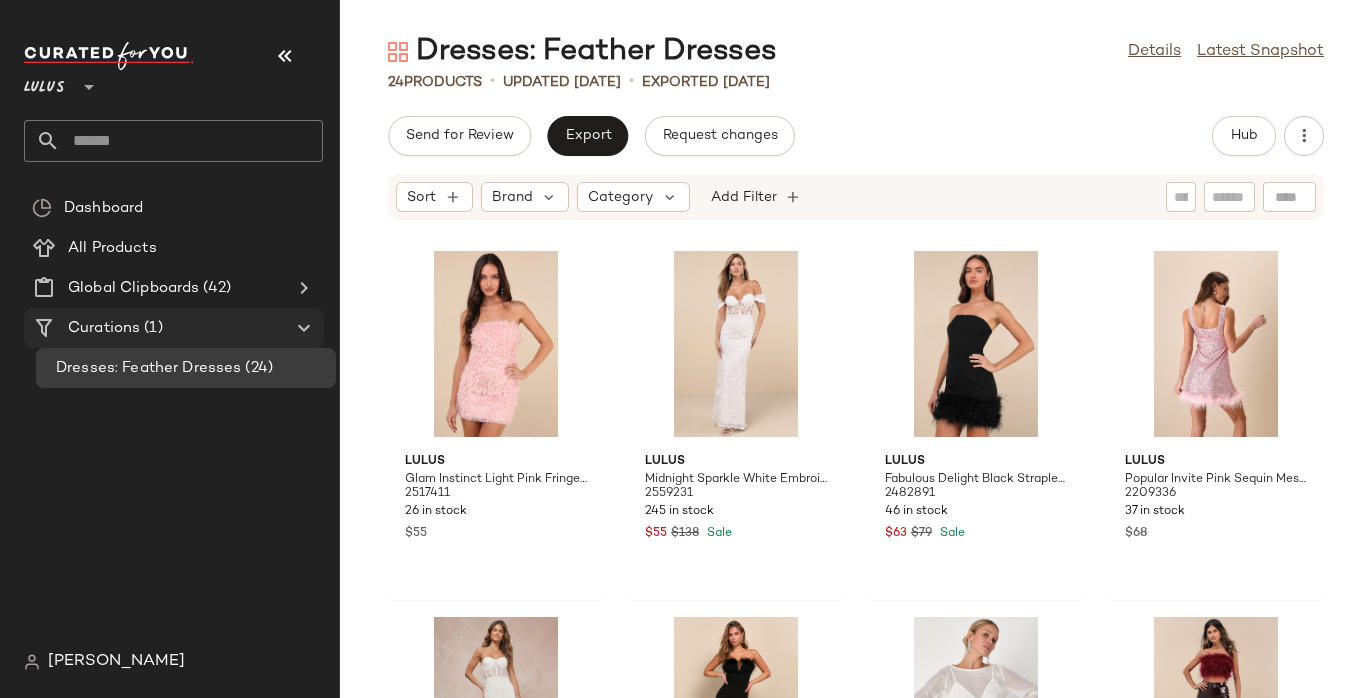 click on "Curations (1)" 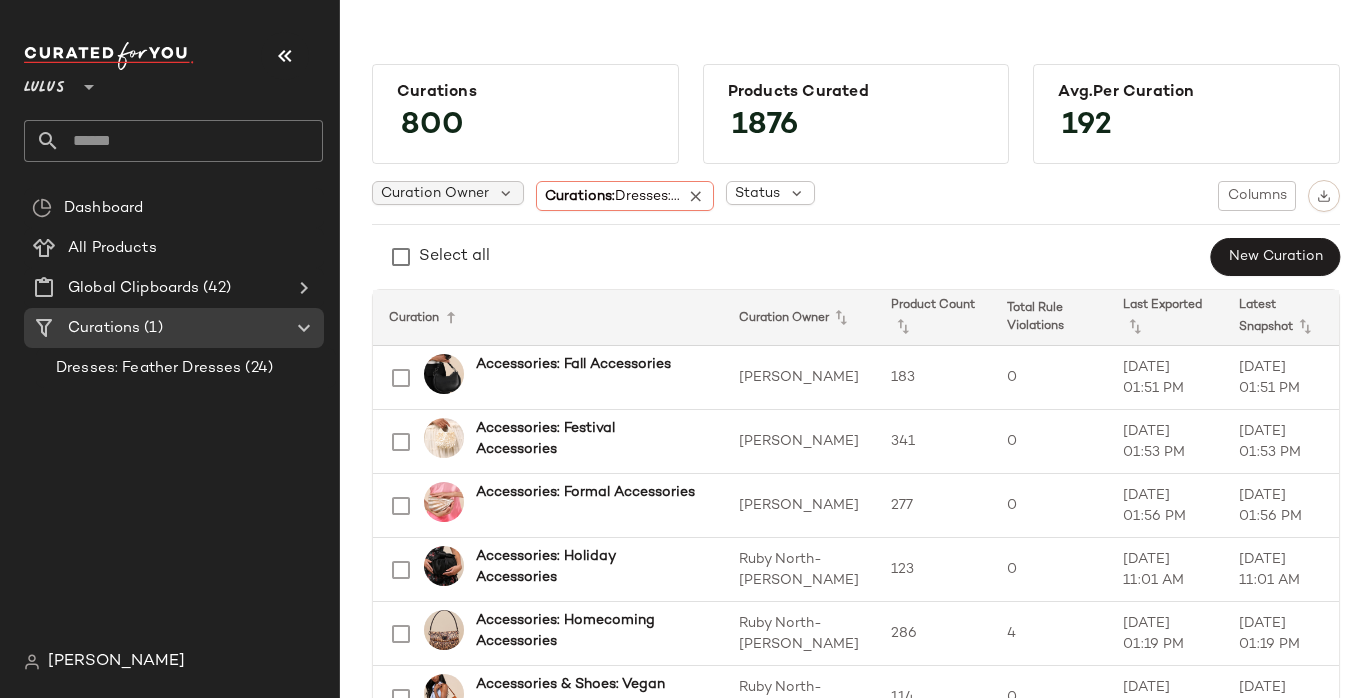 click on "Curation Owner" at bounding box center [435, 193] 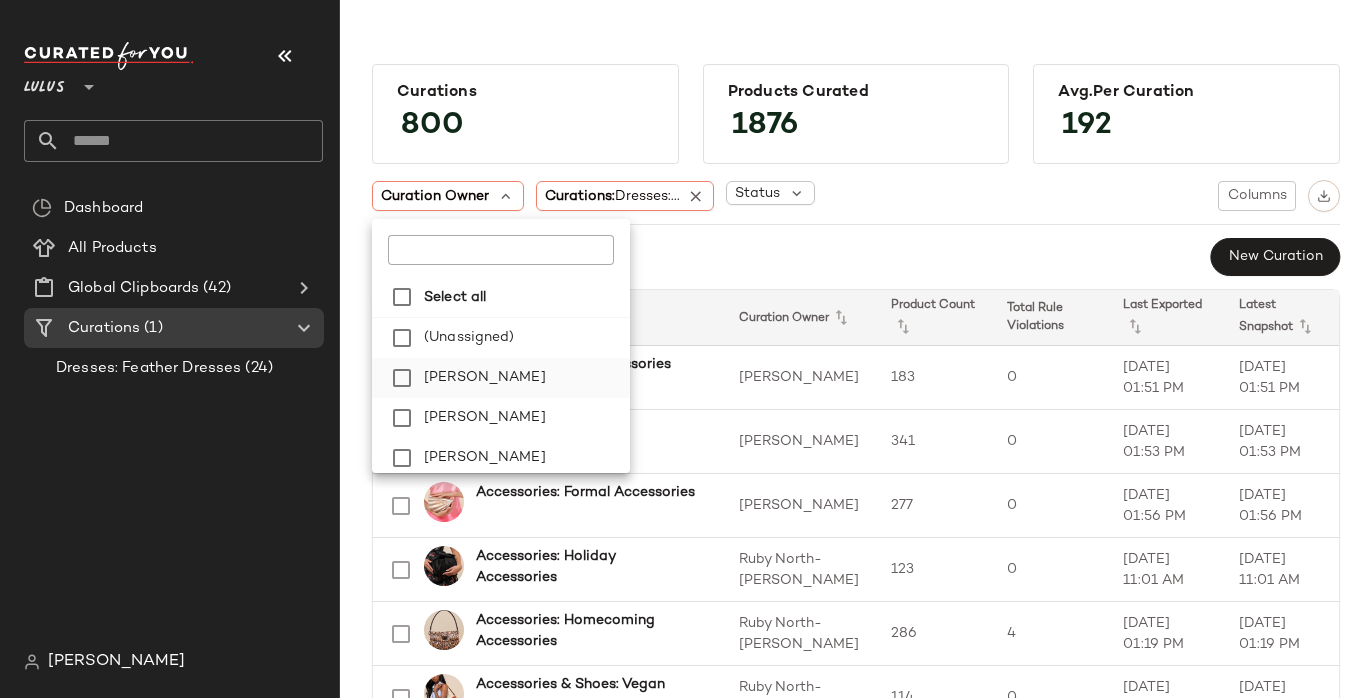 click on "[PERSON_NAME]" at bounding box center [485, 378] 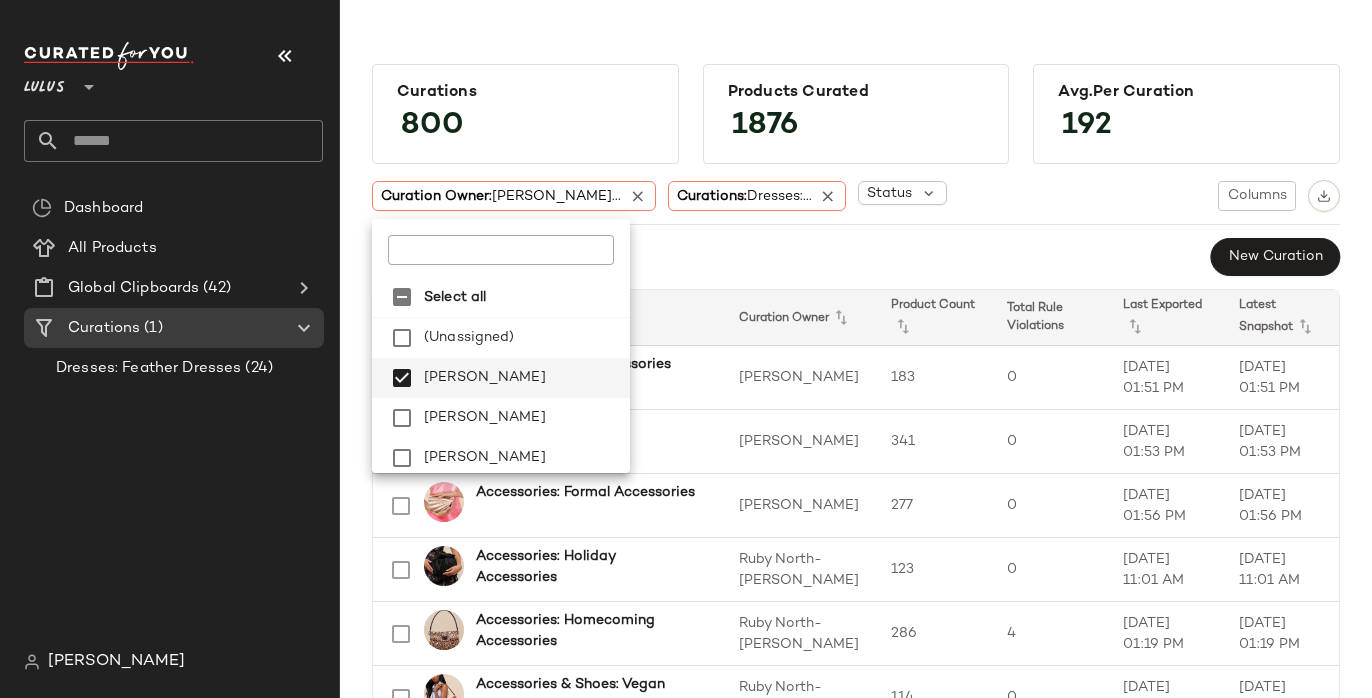 click on "Select all  New Curation" 